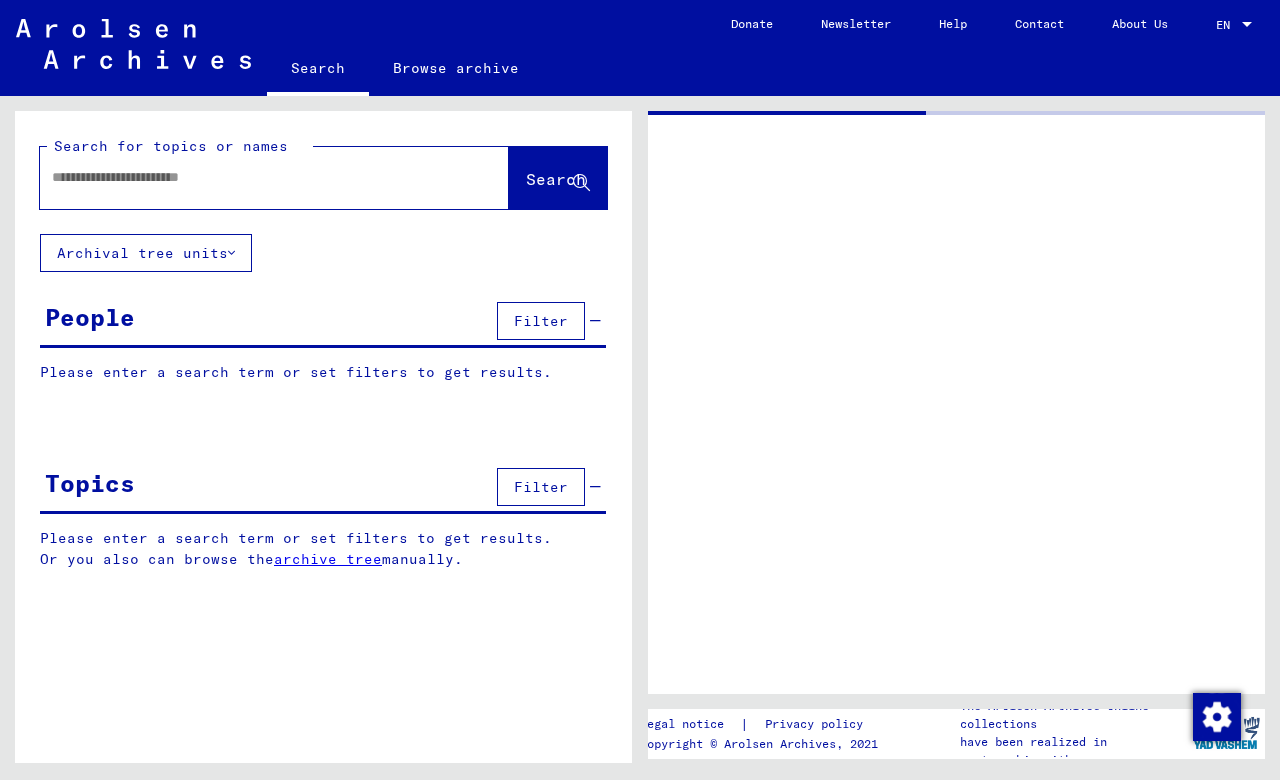 scroll, scrollTop: 0, scrollLeft: 0, axis: both 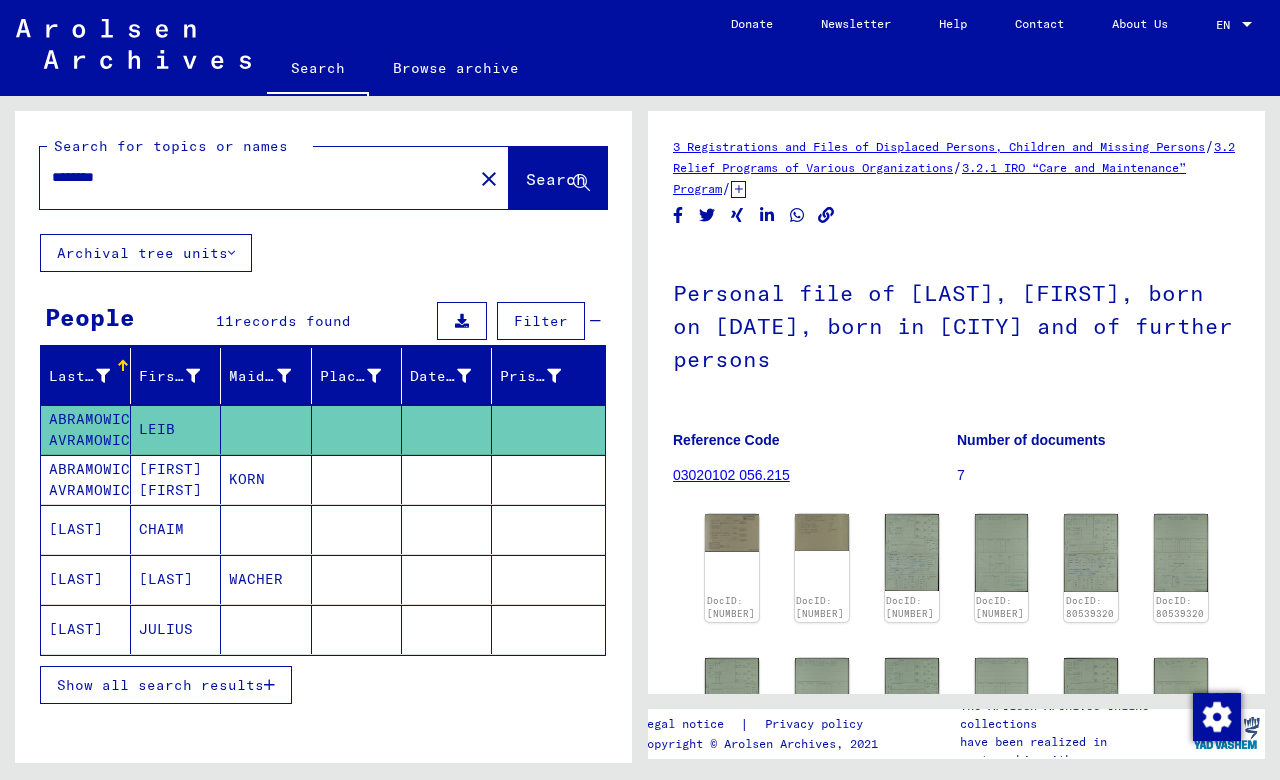 drag, startPoint x: 136, startPoint y: 179, endPoint x: -27, endPoint y: 179, distance: 163 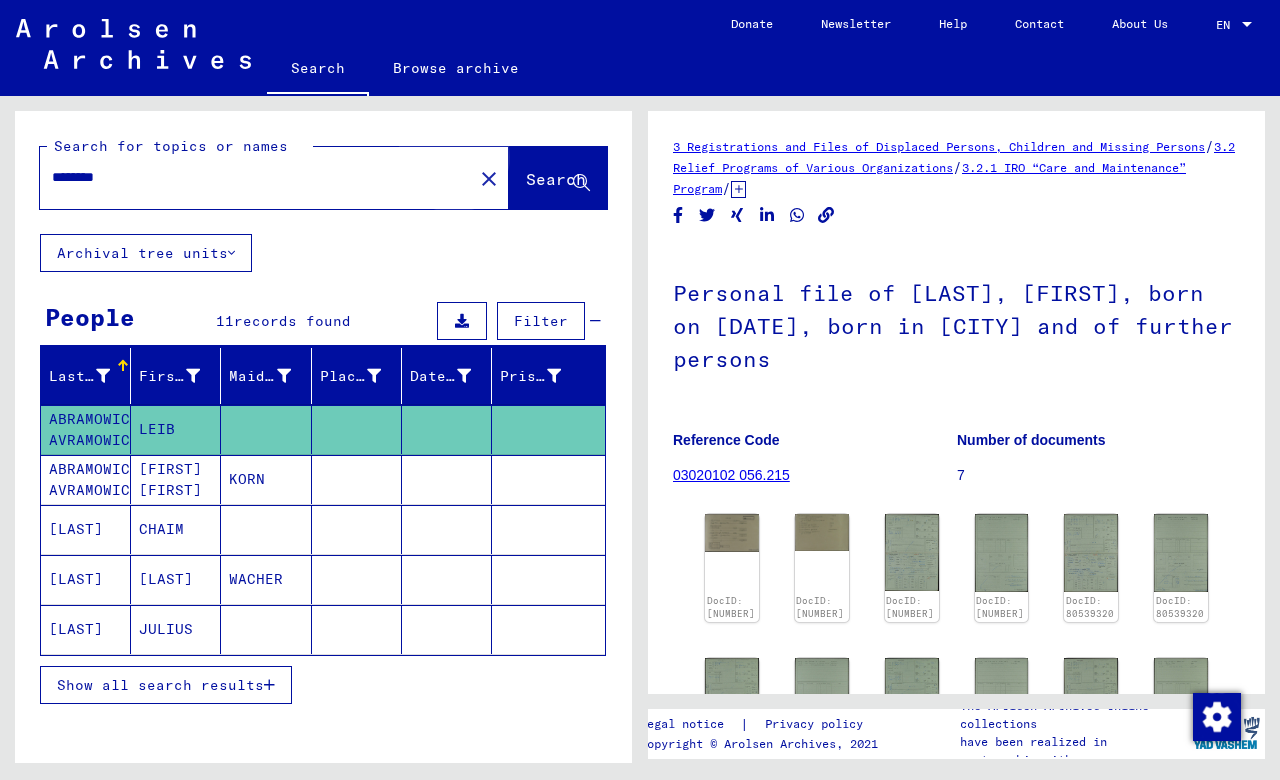 click on "Search" 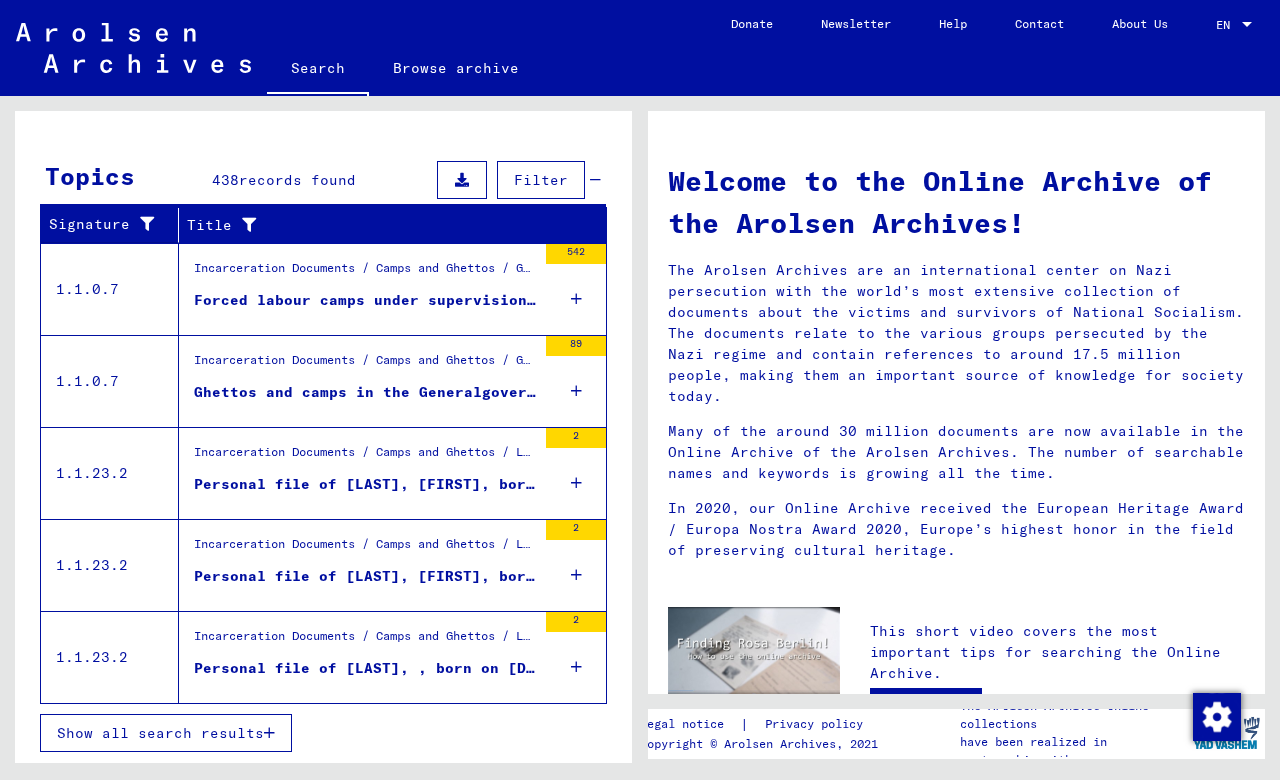 scroll, scrollTop: 619, scrollLeft: 0, axis: vertical 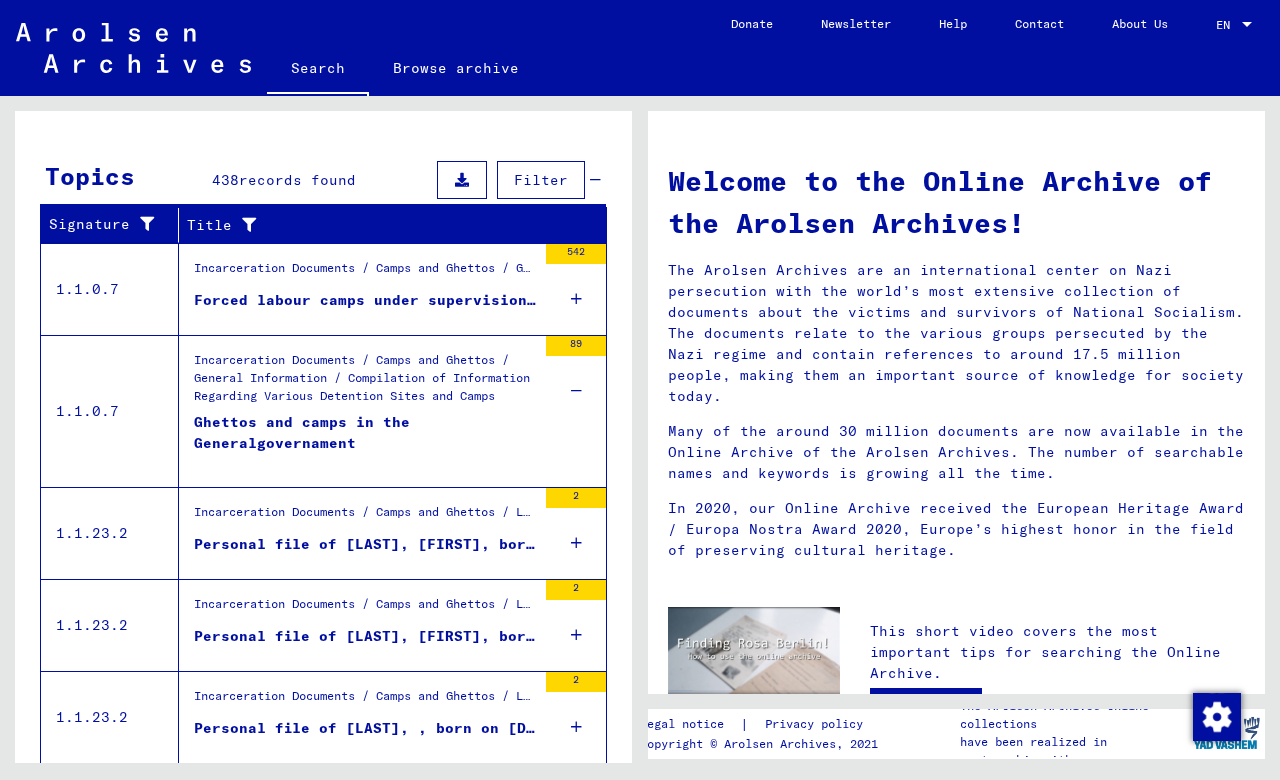 click on "Ghettos and camps in the Generalgovernament" at bounding box center [365, 442] 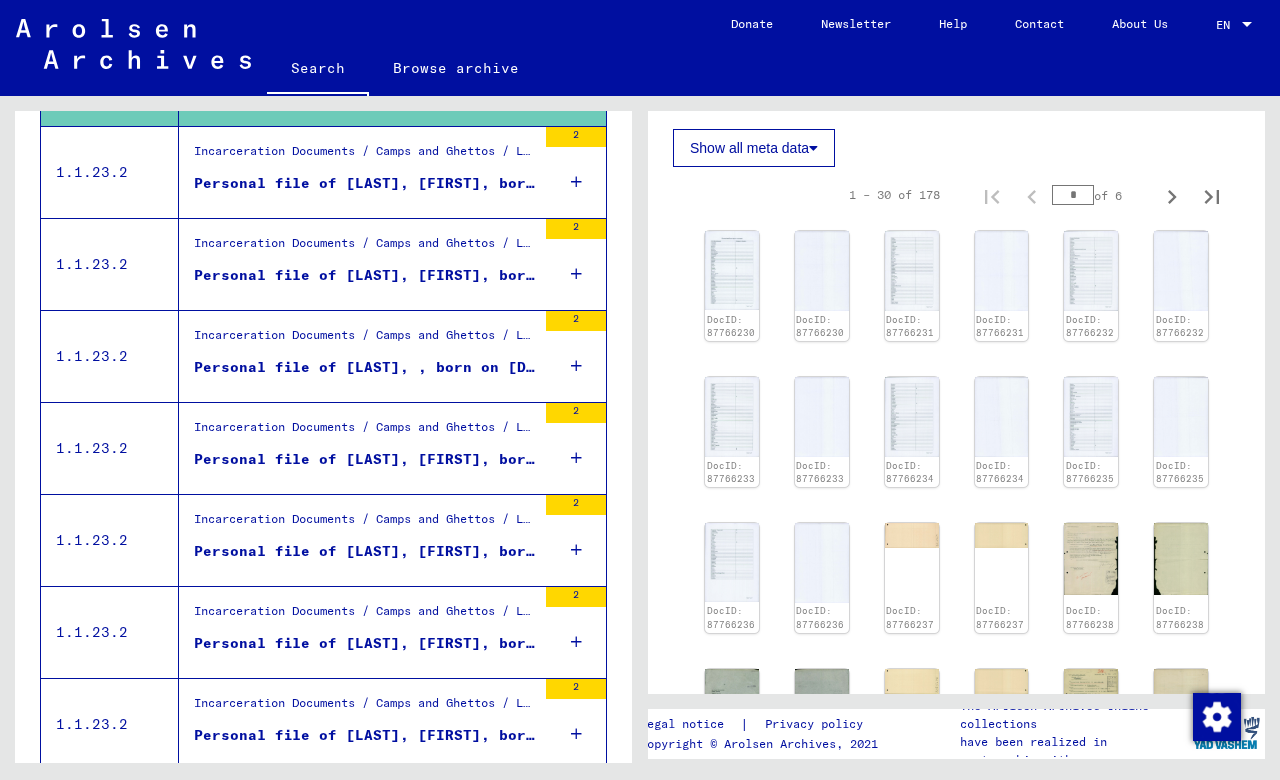 scroll, scrollTop: 621, scrollLeft: 0, axis: vertical 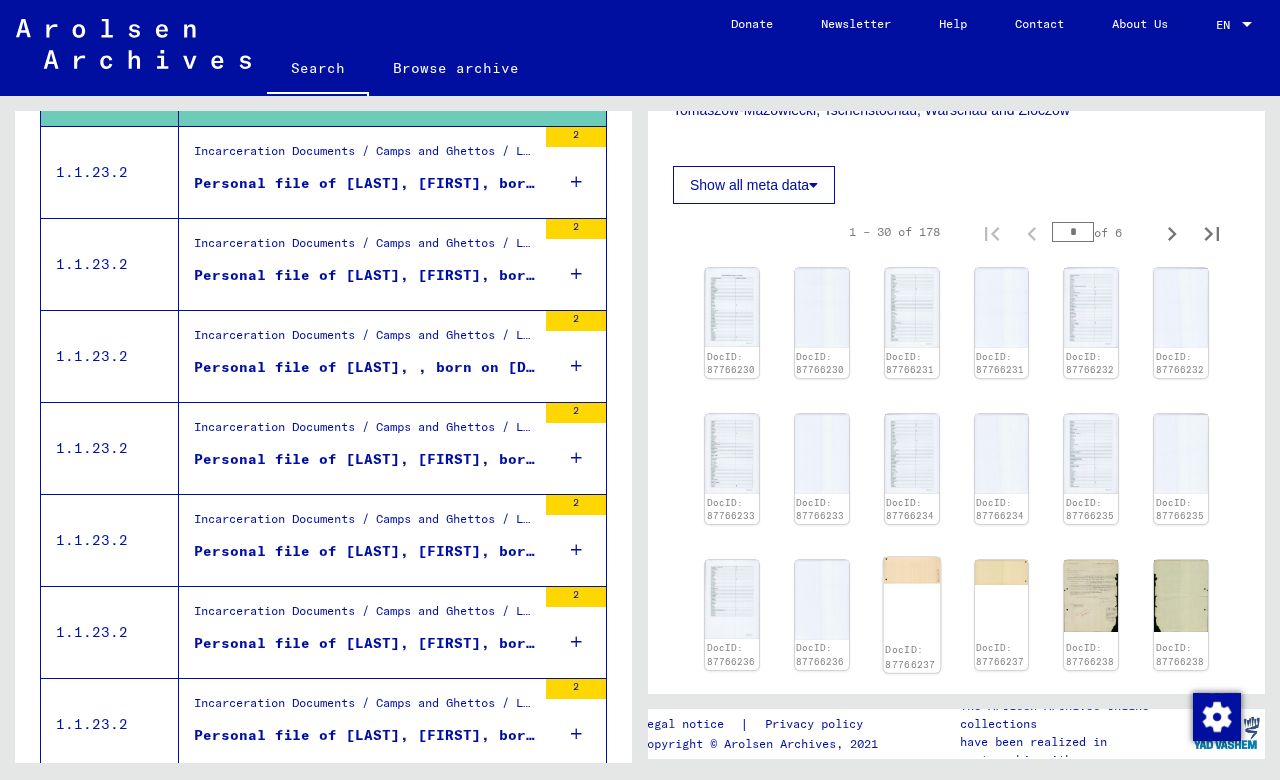 click on "DocID: 87766237" 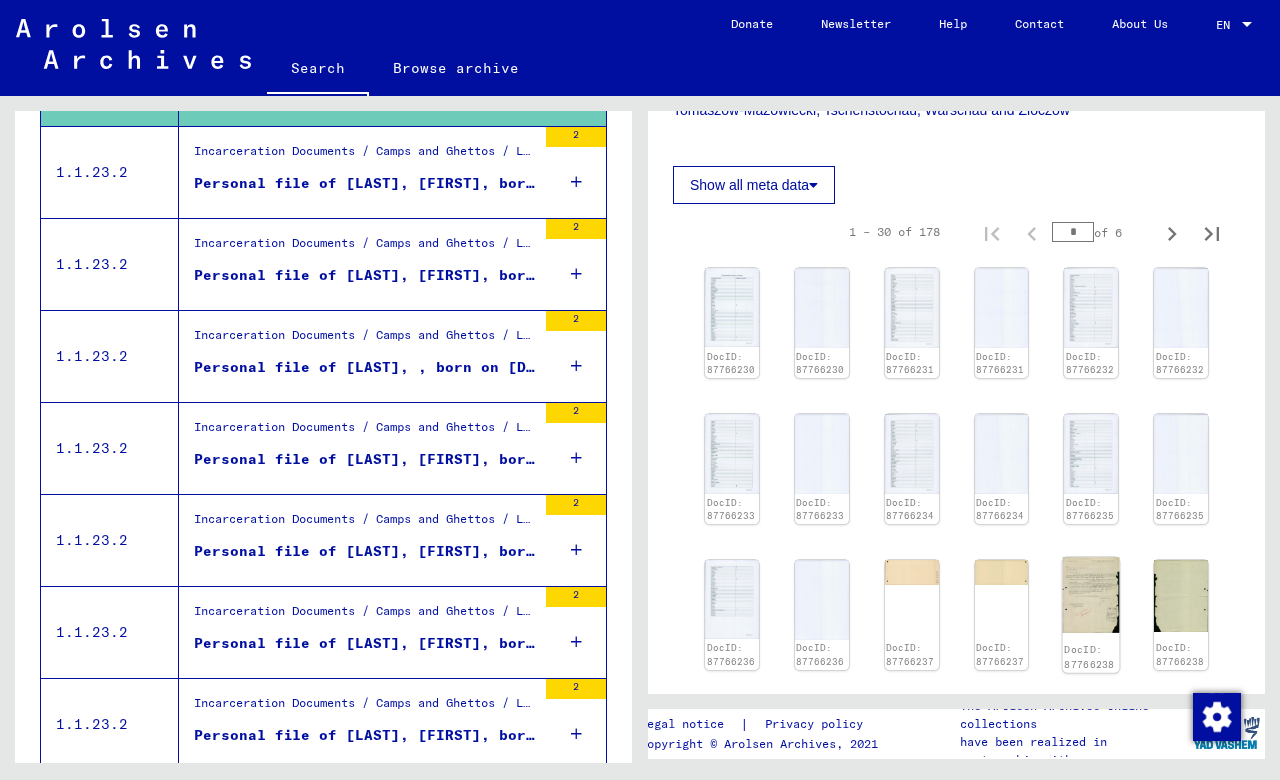 click 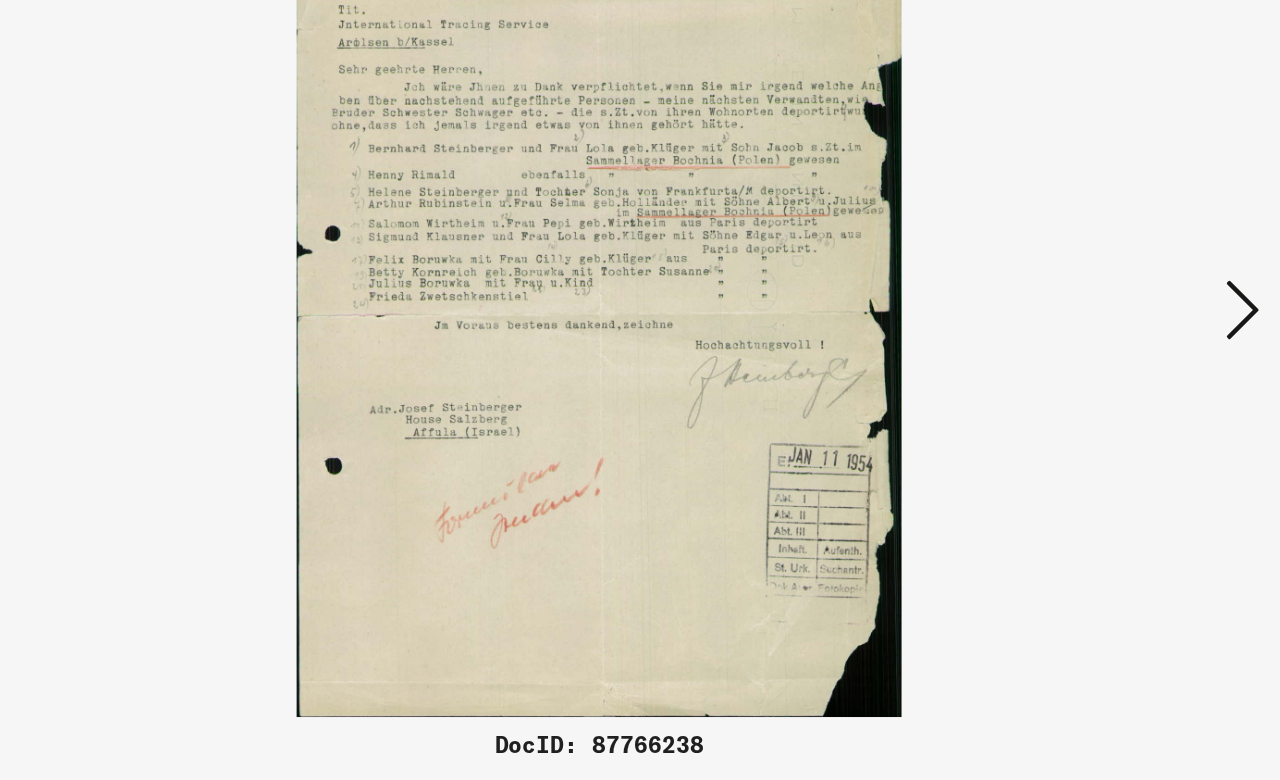 drag, startPoint x: 515, startPoint y: 182, endPoint x: 510, endPoint y: 313, distance: 131.09538 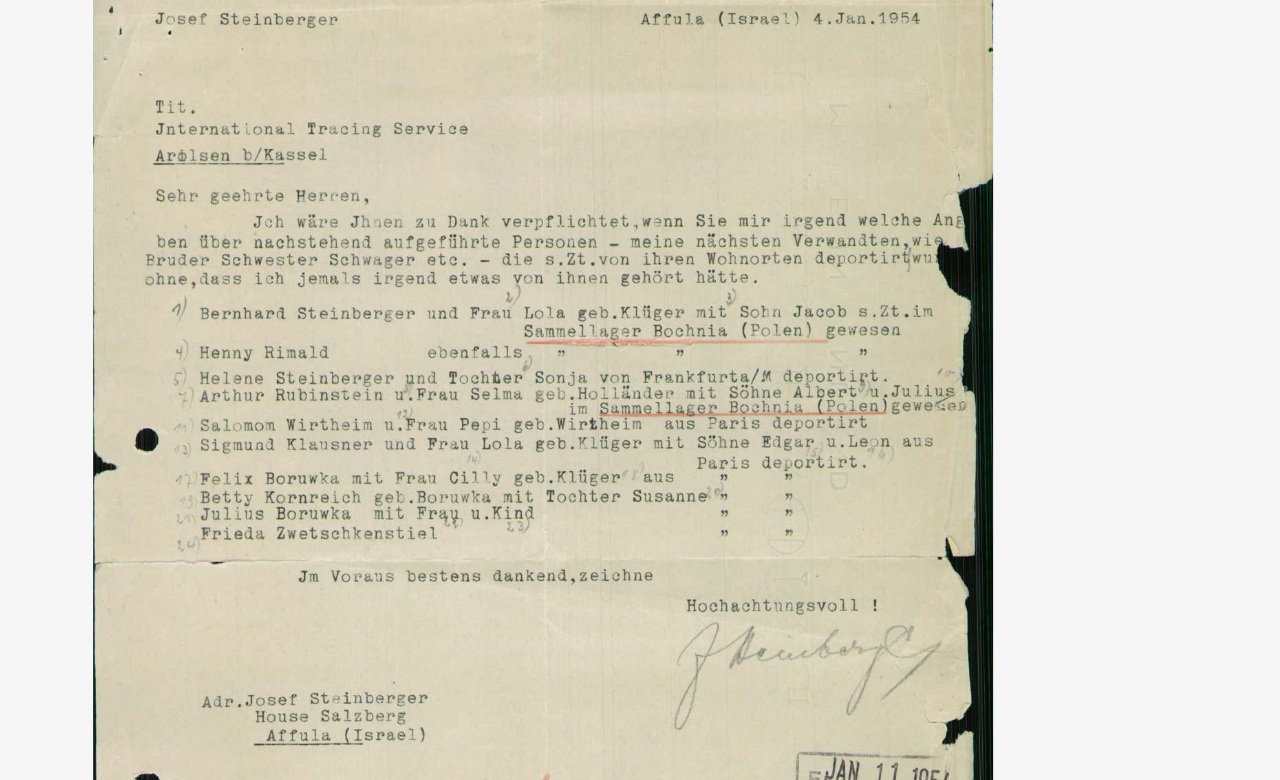 click at bounding box center [640, 340] 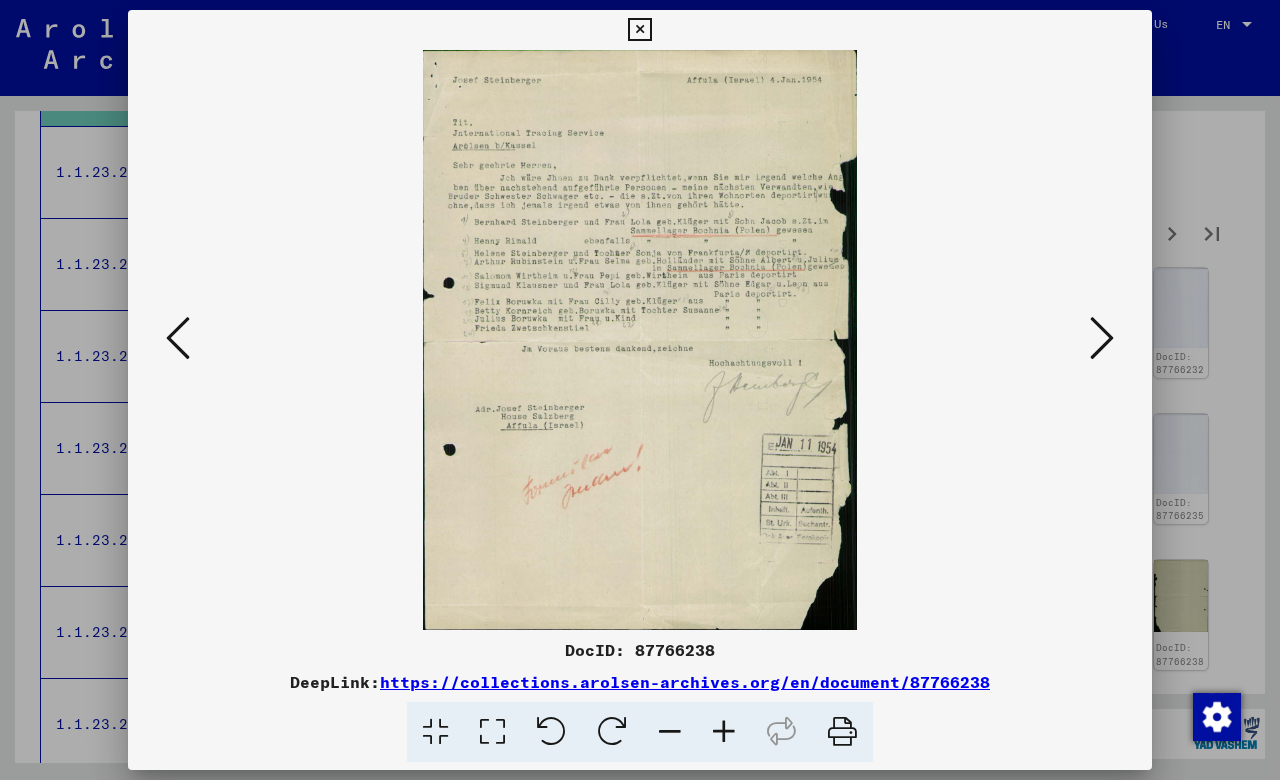 click at bounding box center (1102, 338) 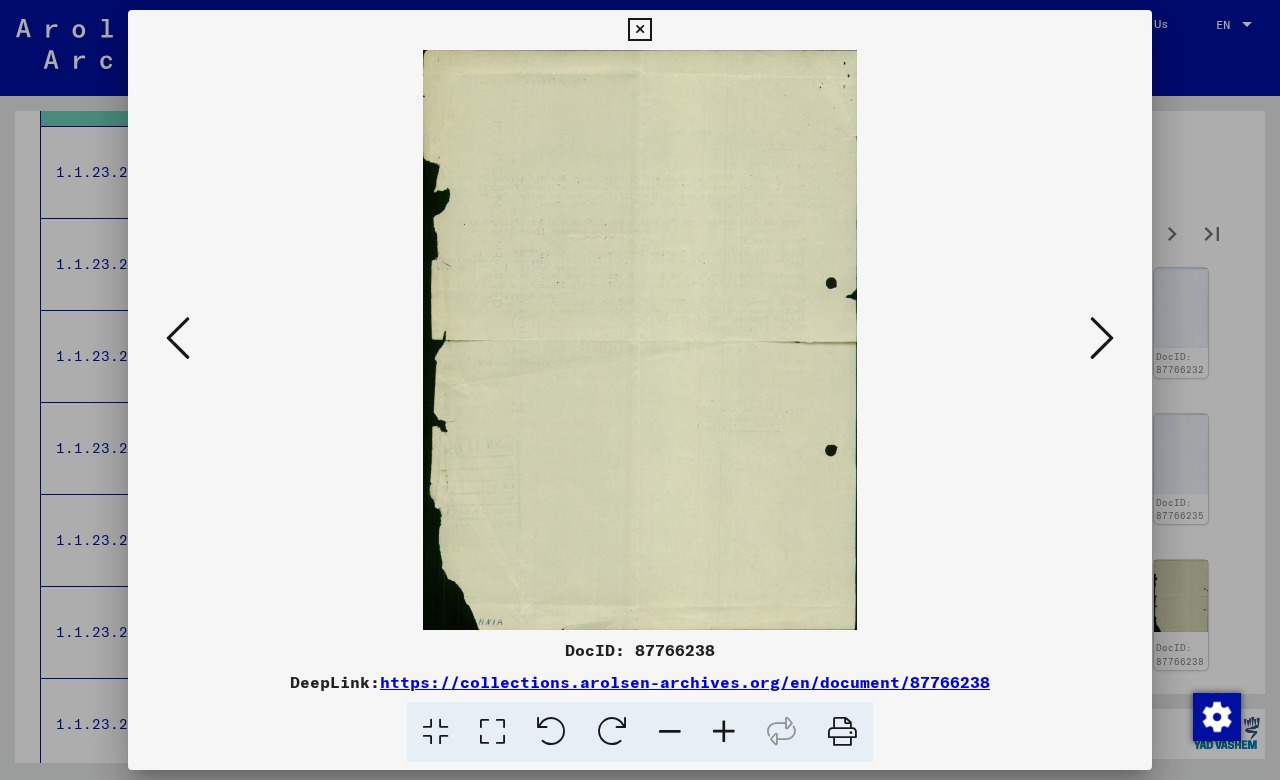 click at bounding box center [1102, 338] 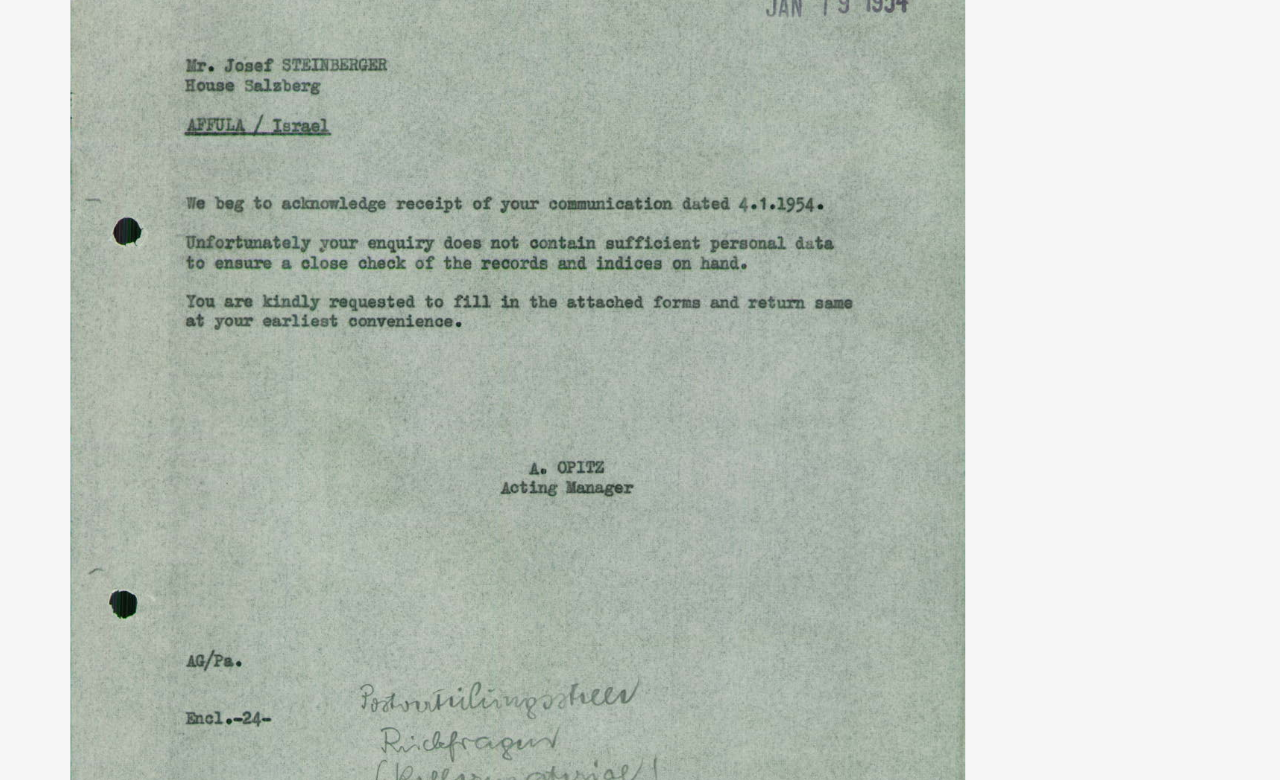 drag, startPoint x: 357, startPoint y: 158, endPoint x: 358, endPoint y: 170, distance: 12.0415945 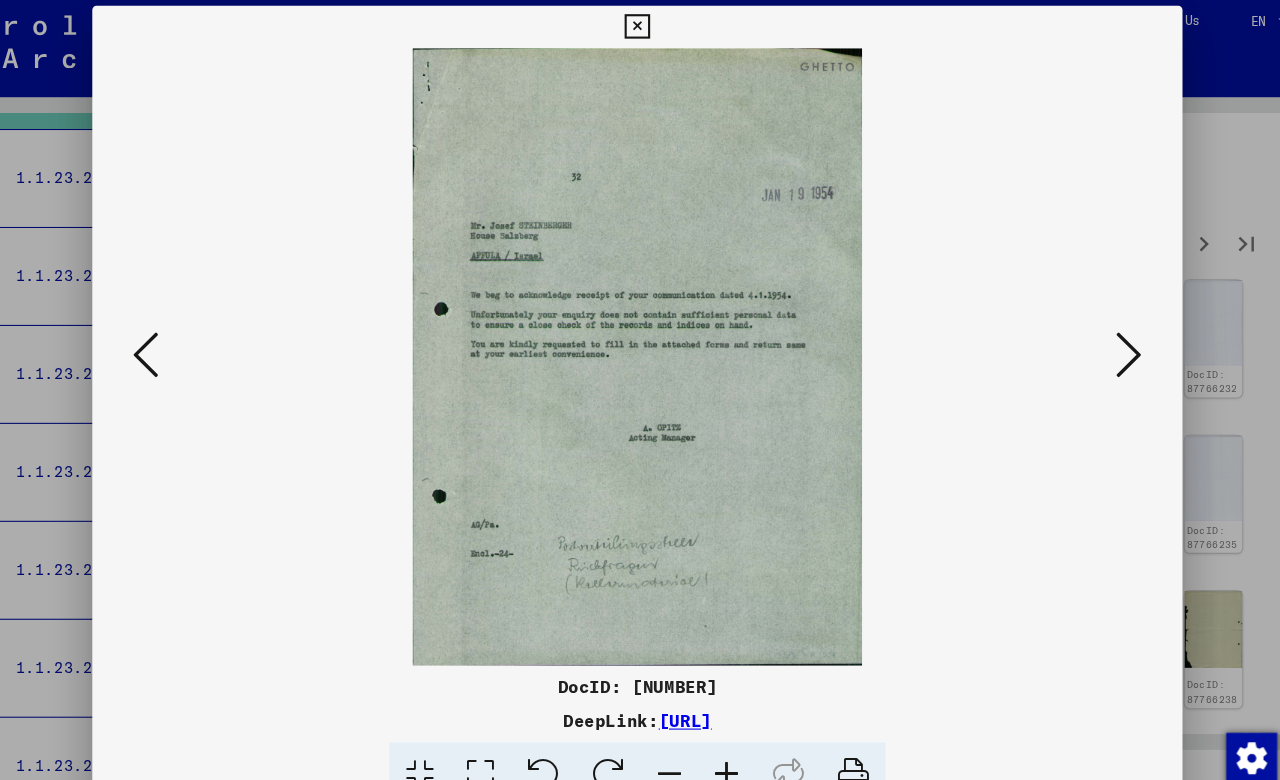 click at bounding box center [1102, 338] 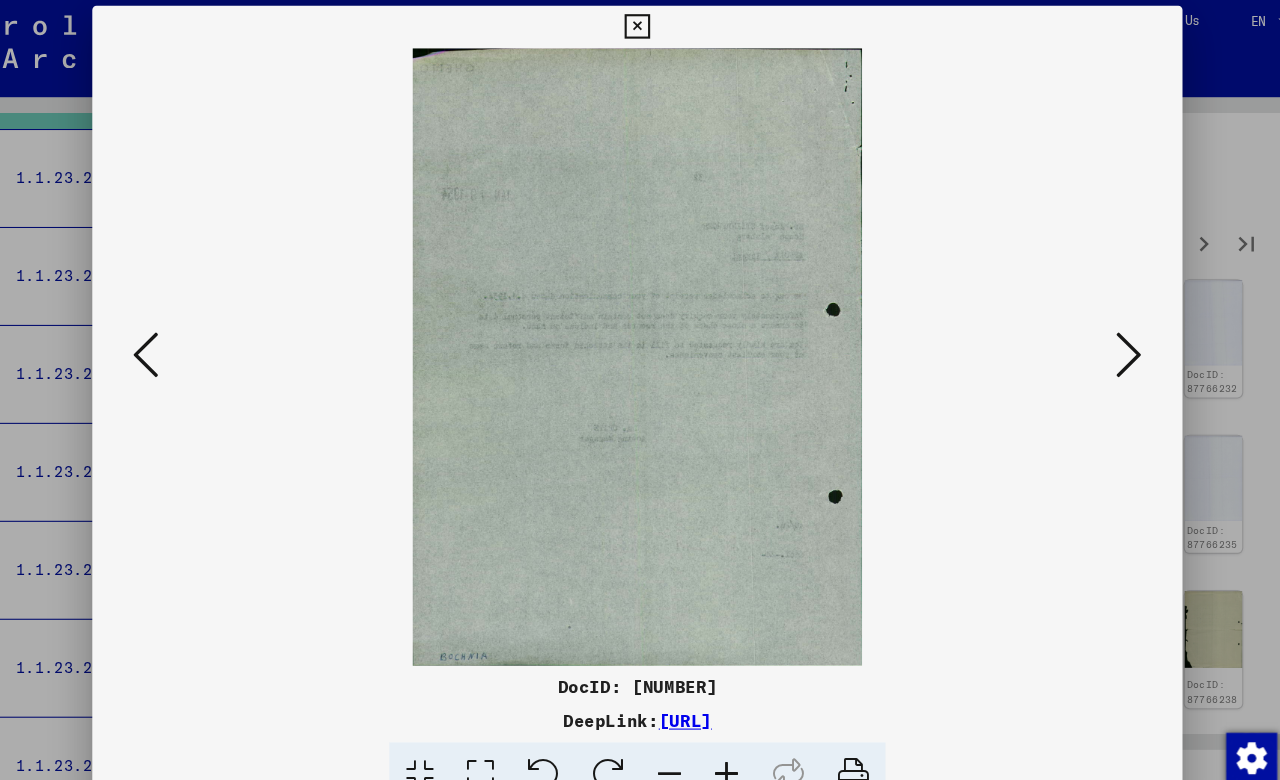 click at bounding box center [1102, 338] 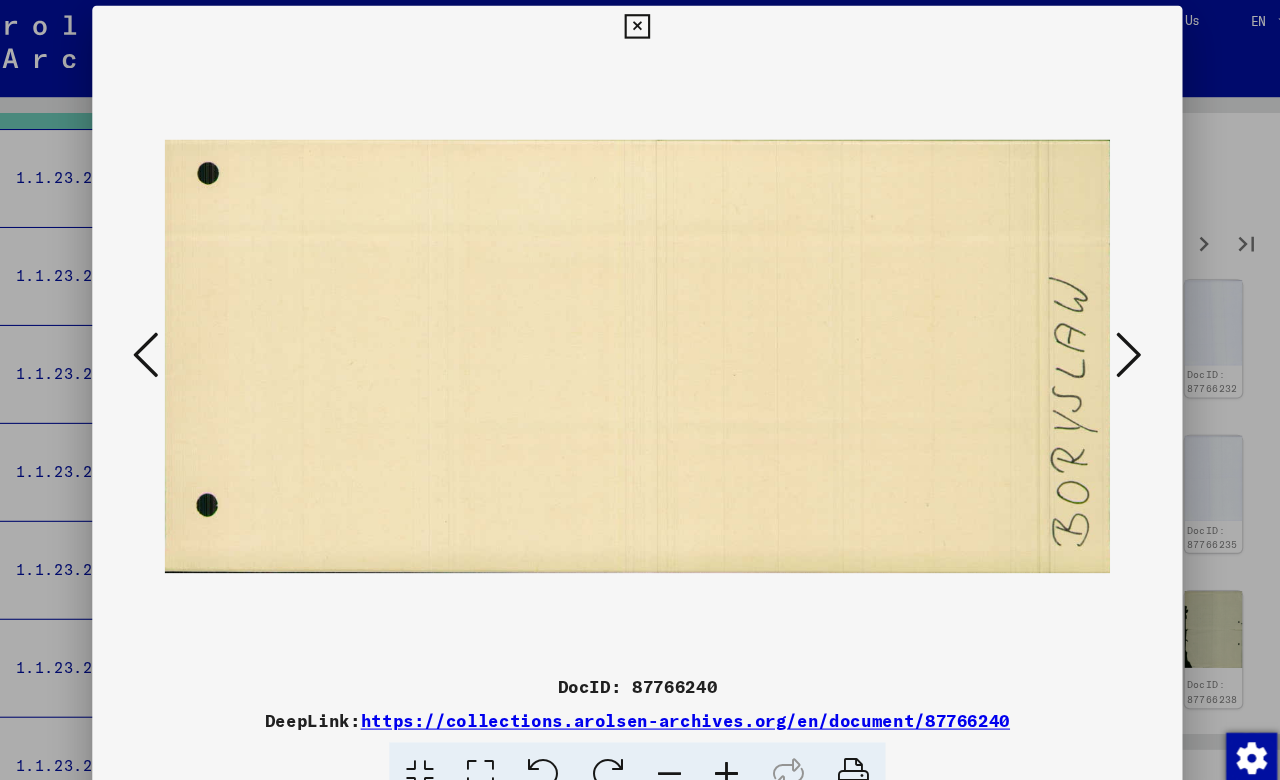 click at bounding box center [1102, 338] 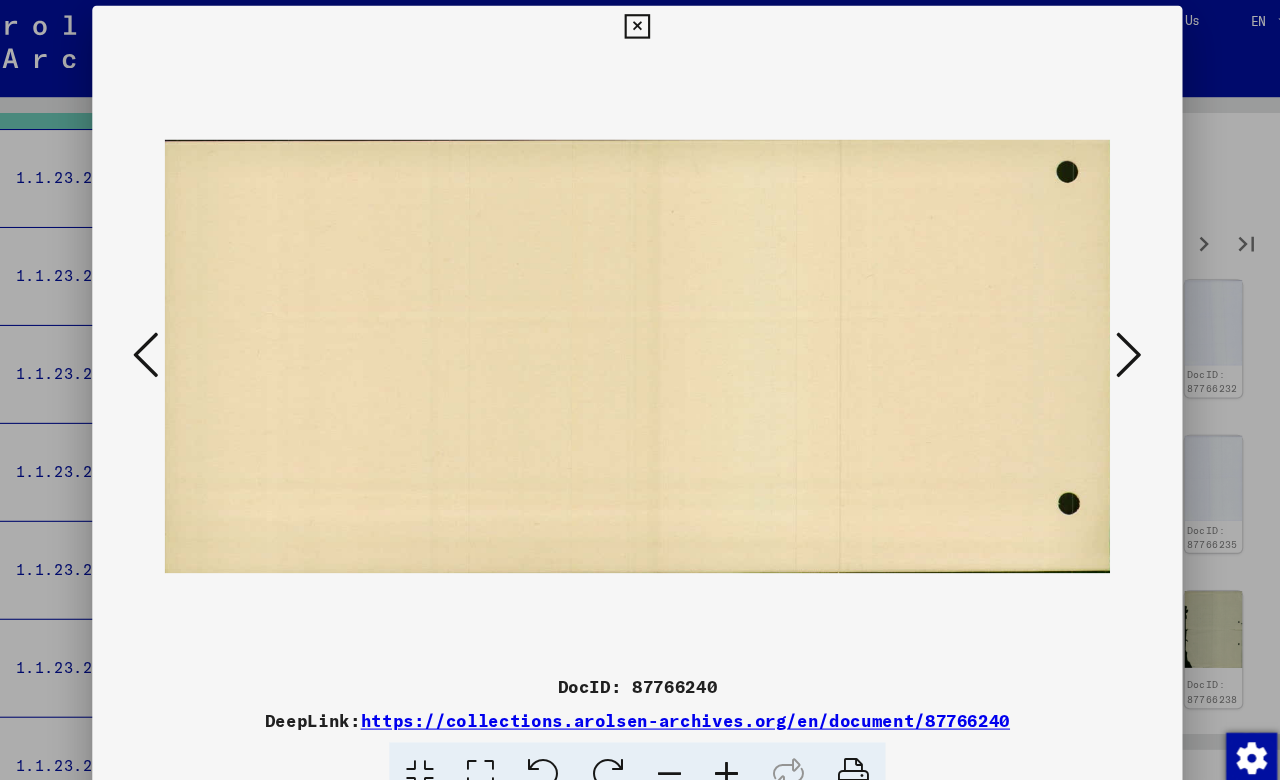 click at bounding box center [1102, 338] 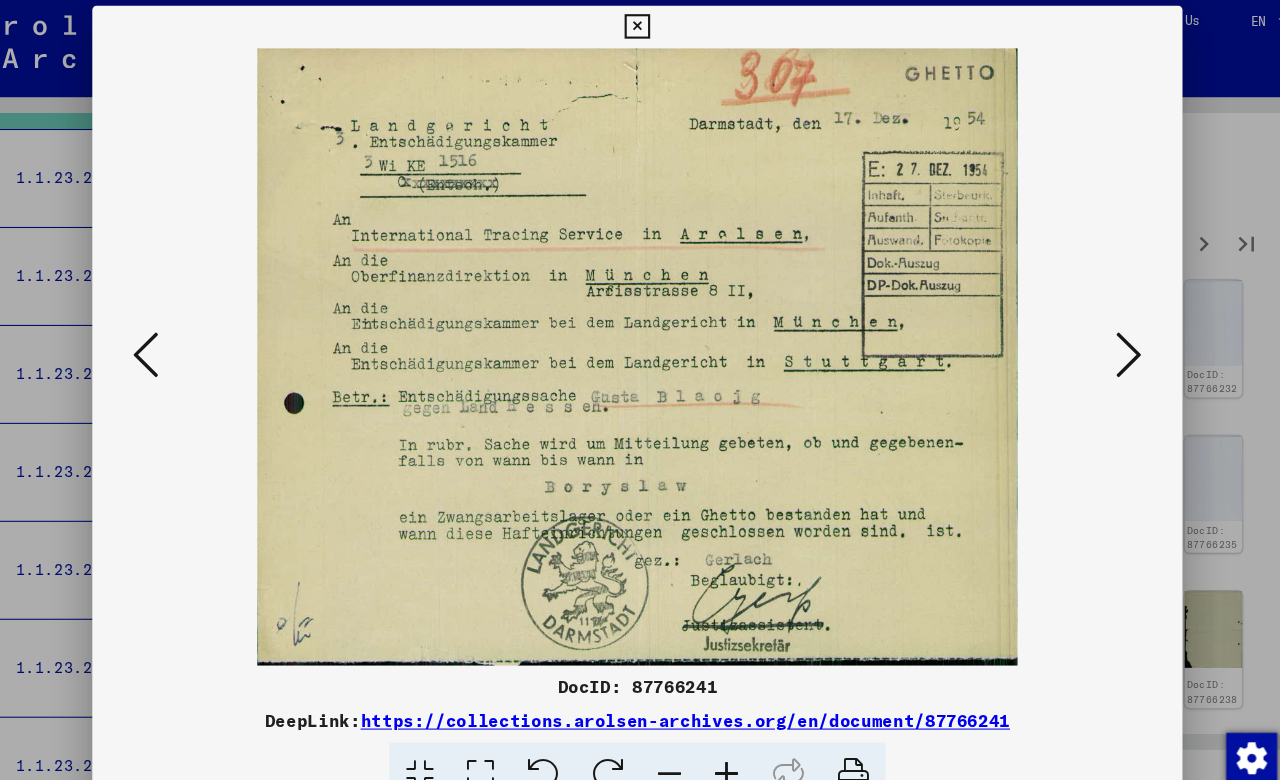 click at bounding box center [1102, 338] 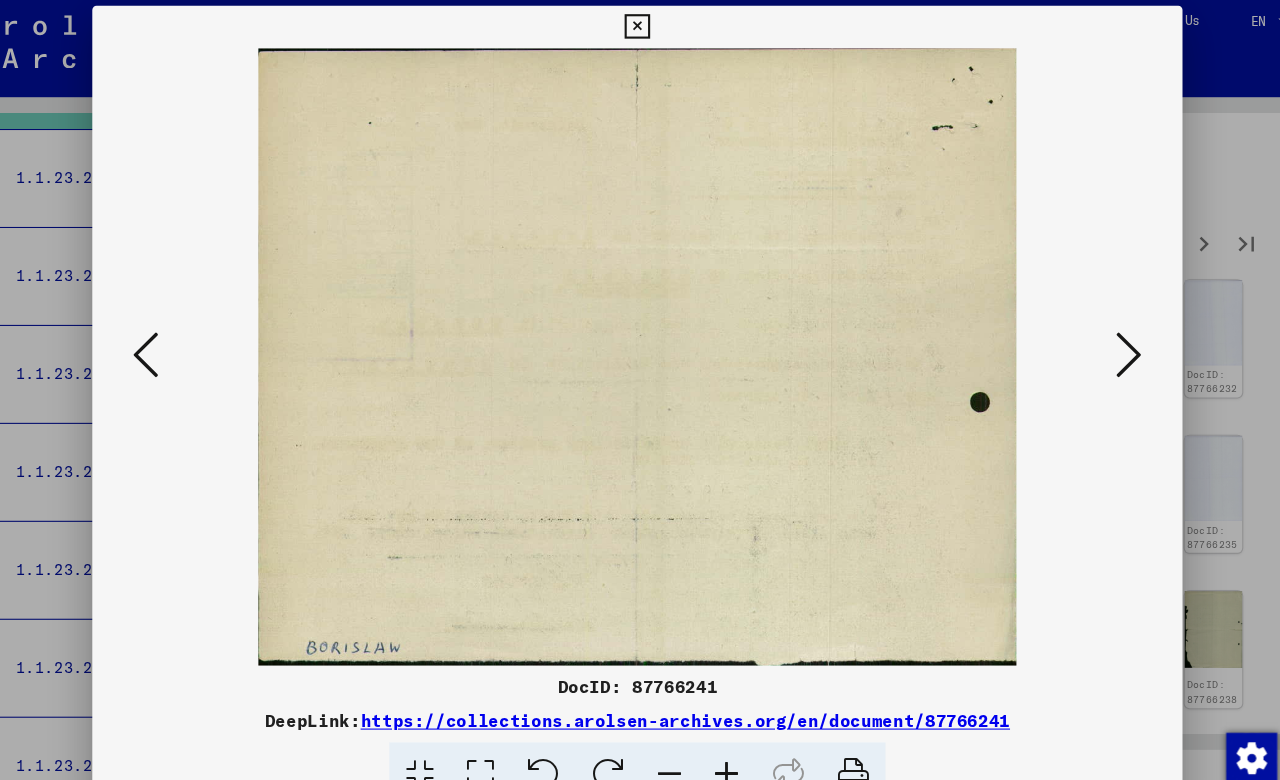 click at bounding box center [1102, 338] 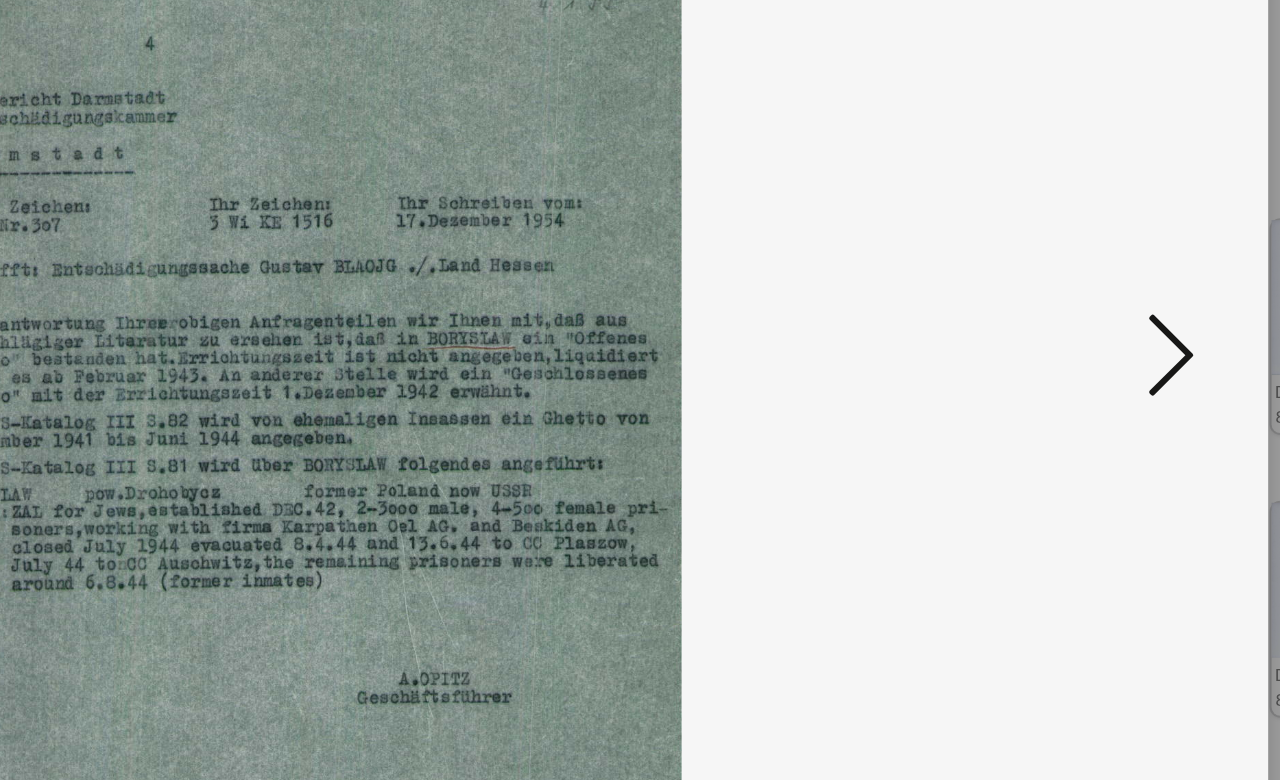 drag, startPoint x: 90, startPoint y: 228, endPoint x: 249, endPoint y: 227, distance: 159.00314 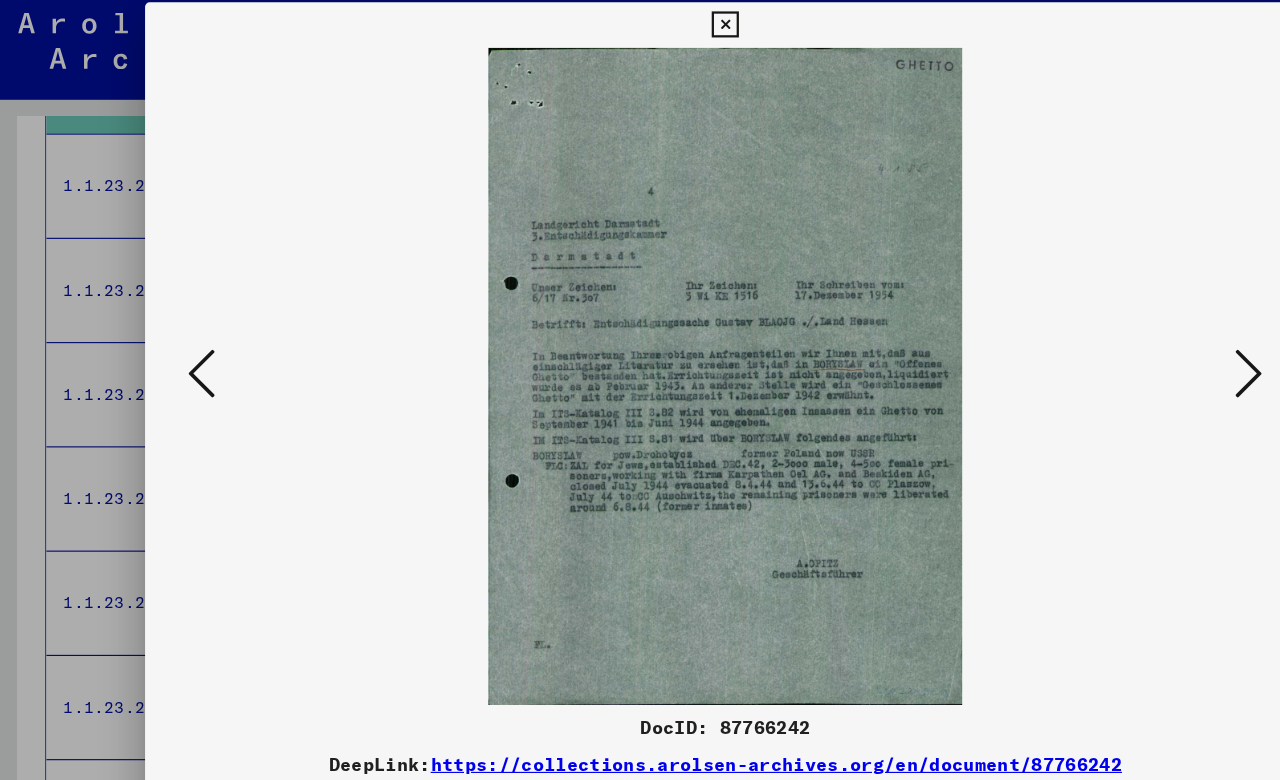 click at bounding box center (1102, 338) 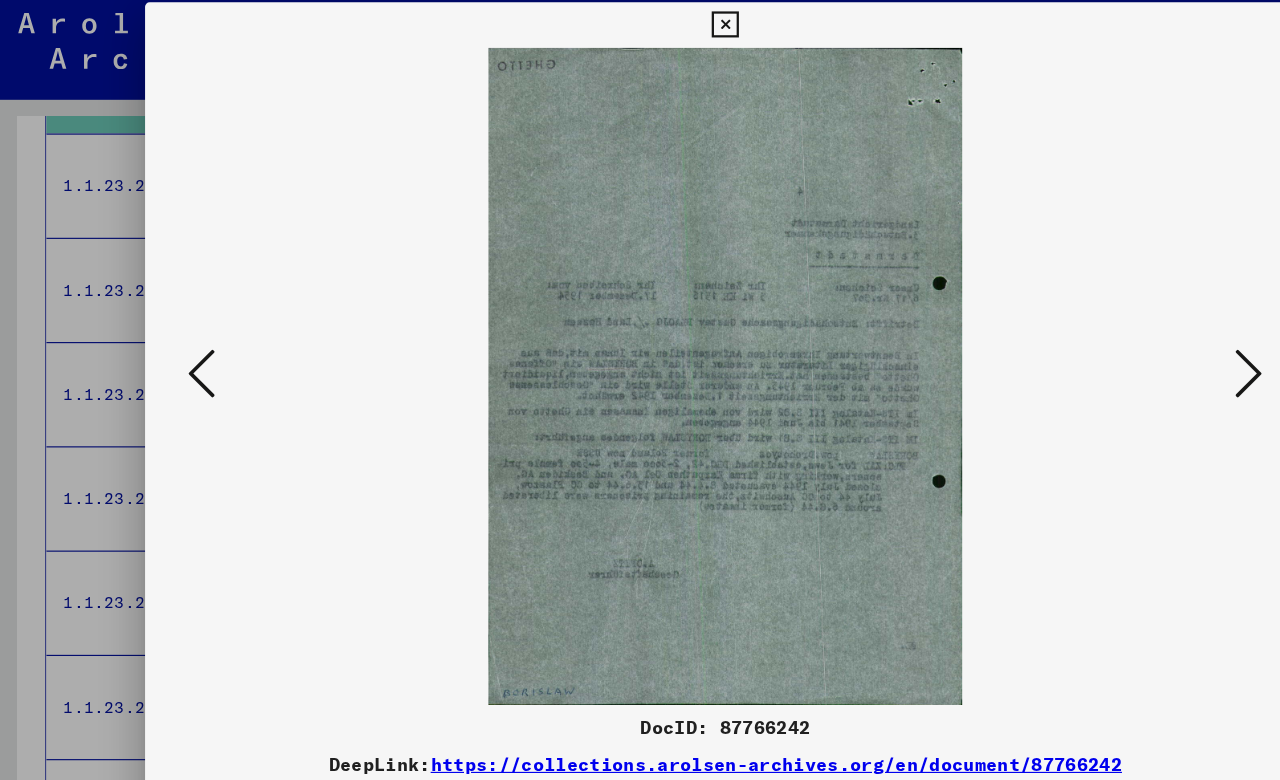 click at bounding box center (1102, 338) 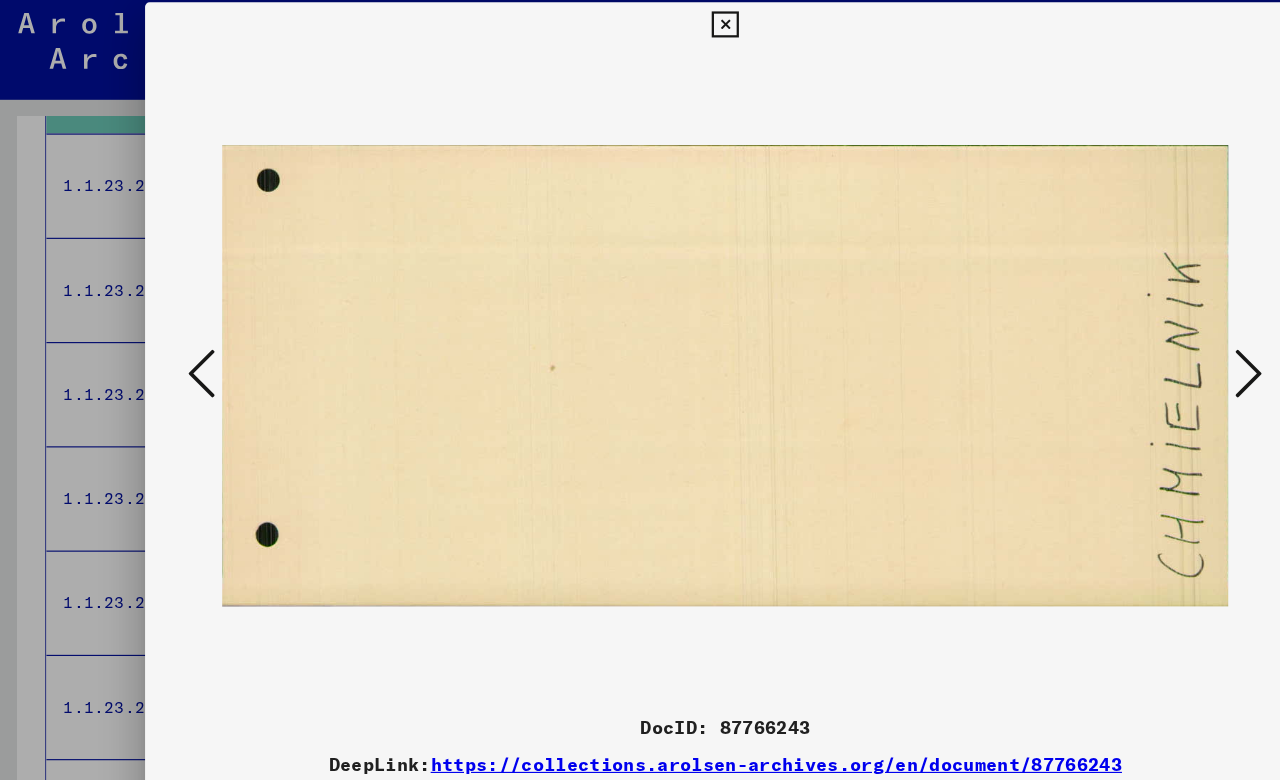 click at bounding box center (1102, 338) 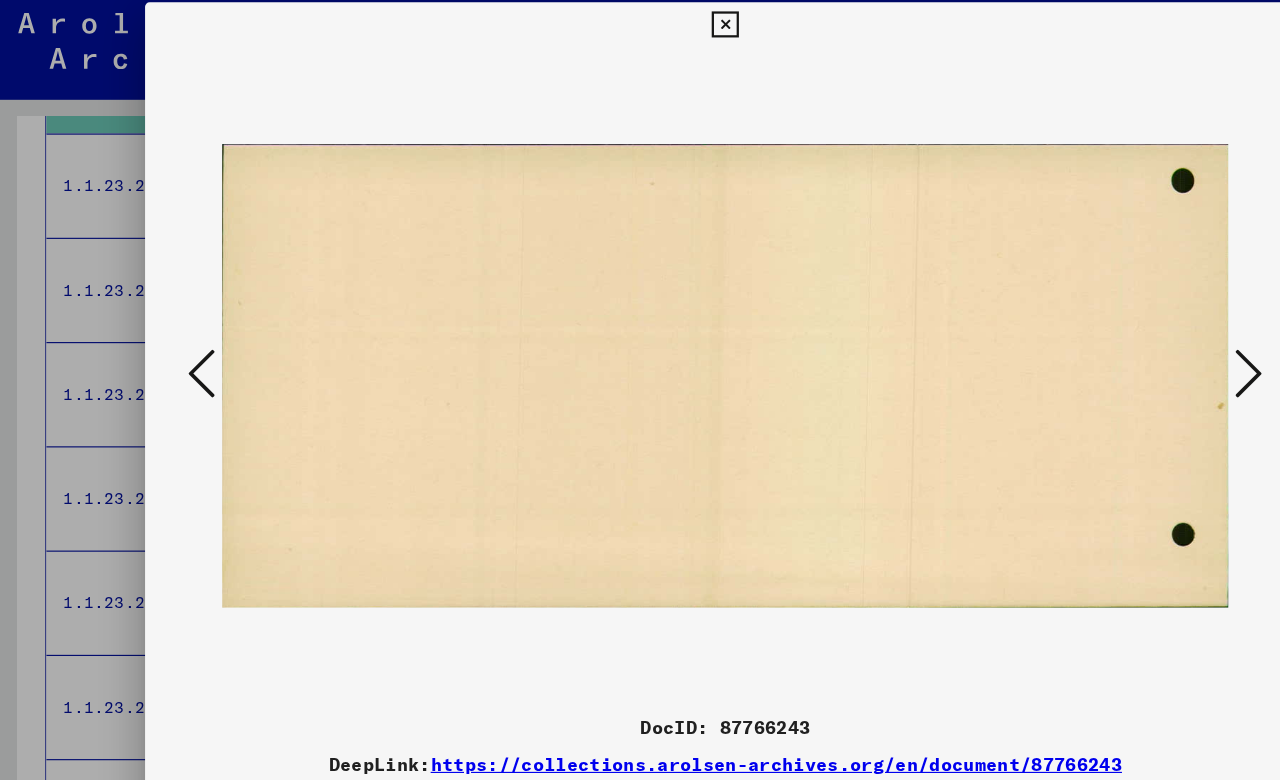 click at bounding box center (1102, 338) 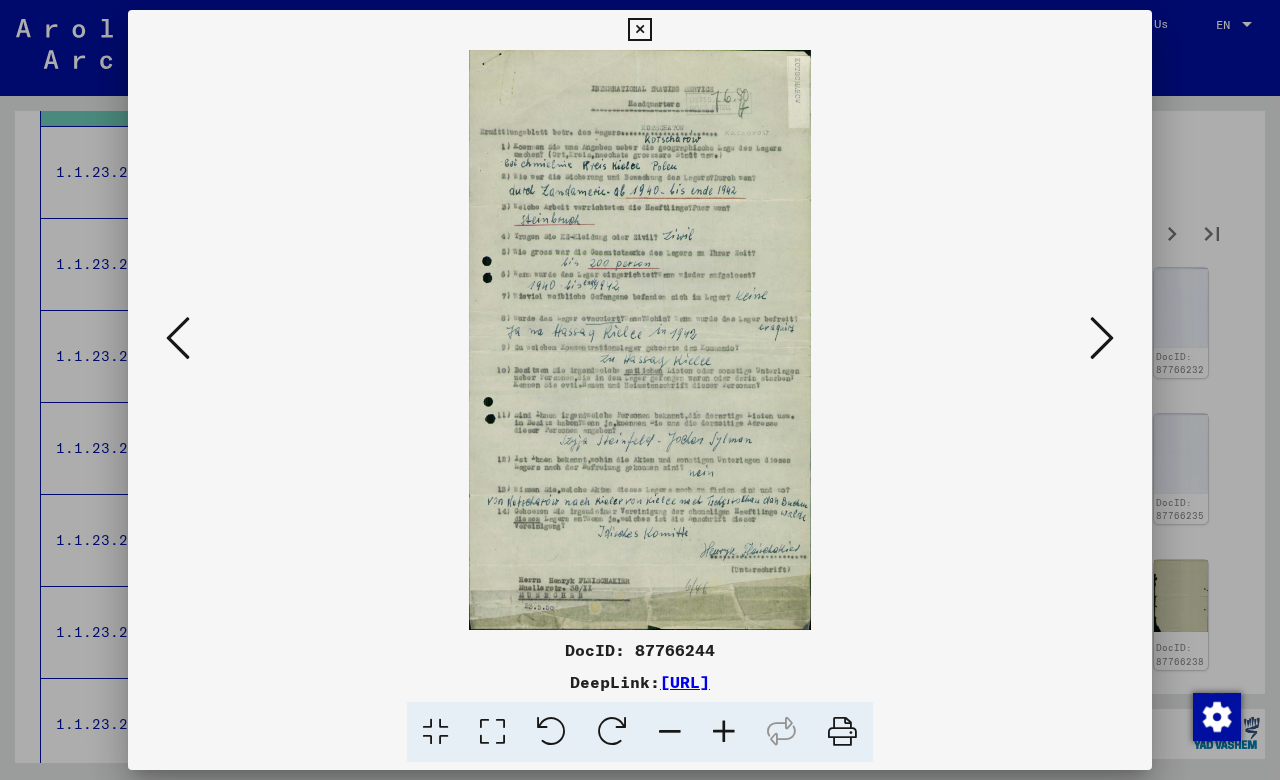 click at bounding box center (1102, 338) 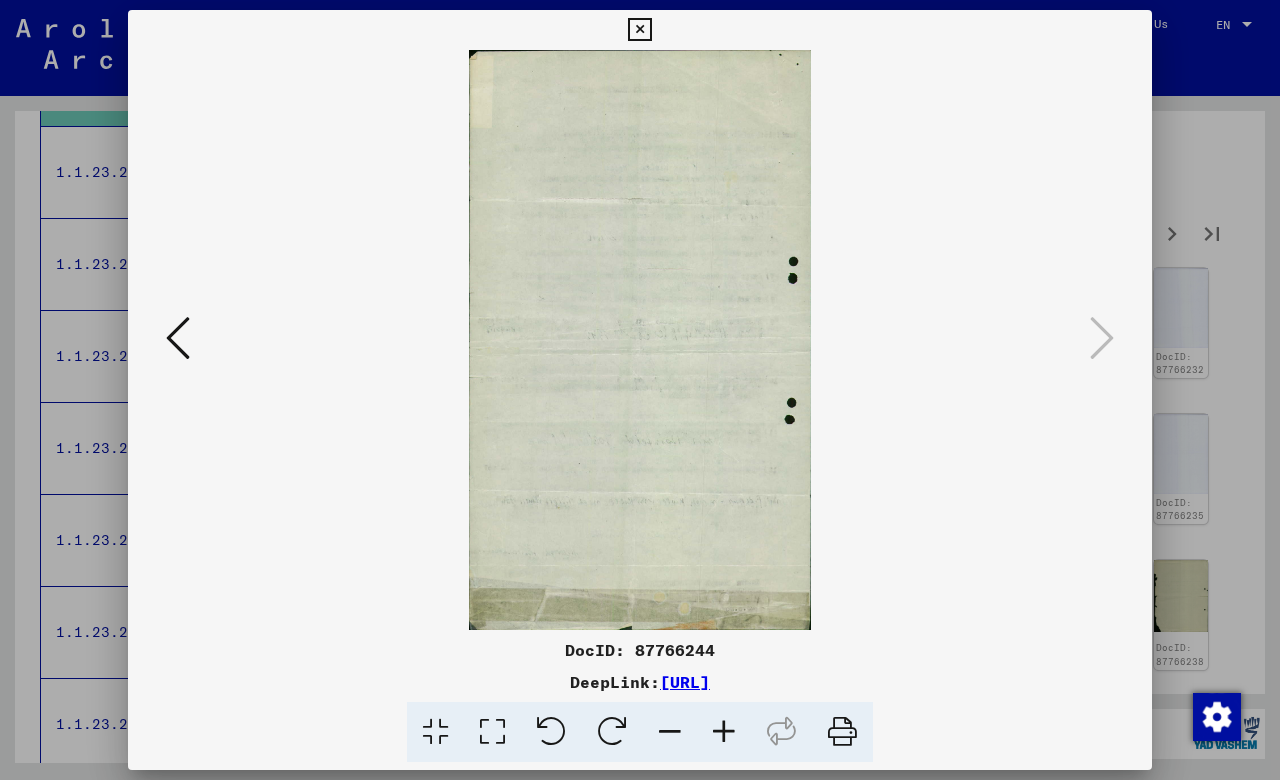 click at bounding box center (639, 30) 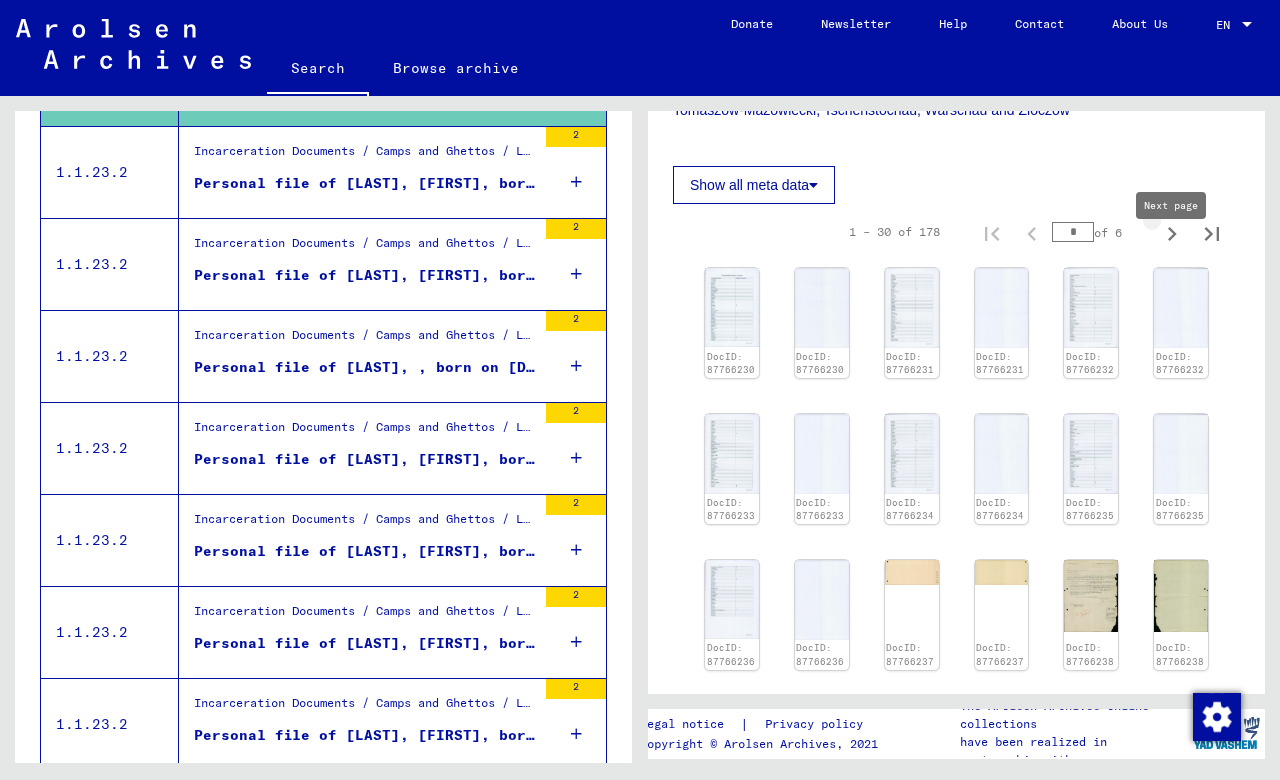 click 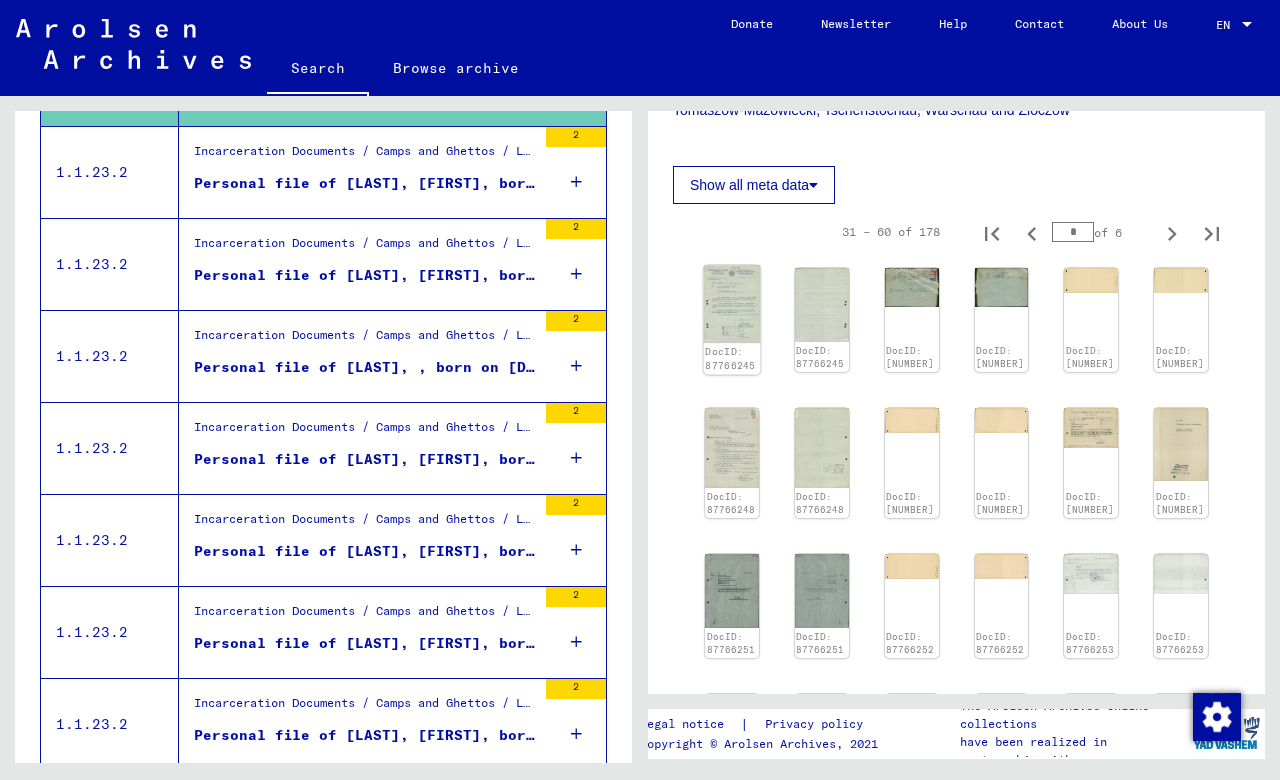 click 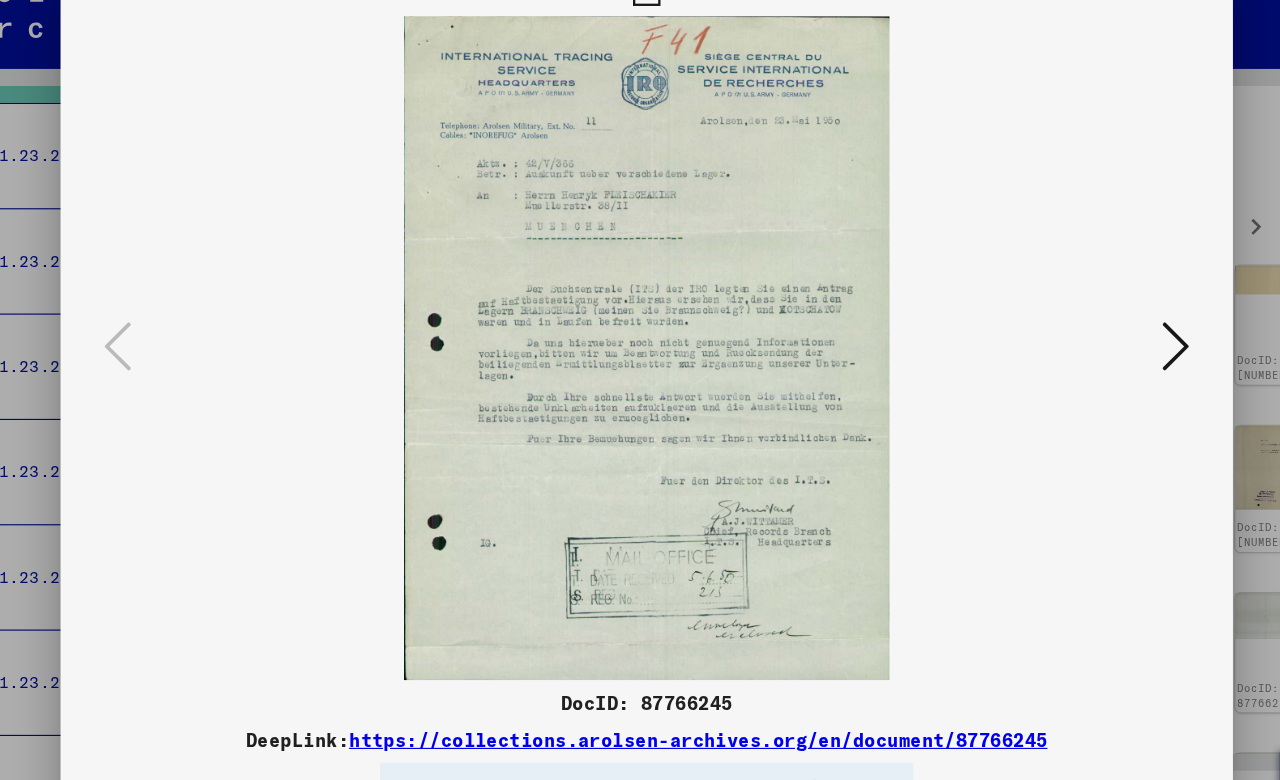 click at bounding box center [1102, 338] 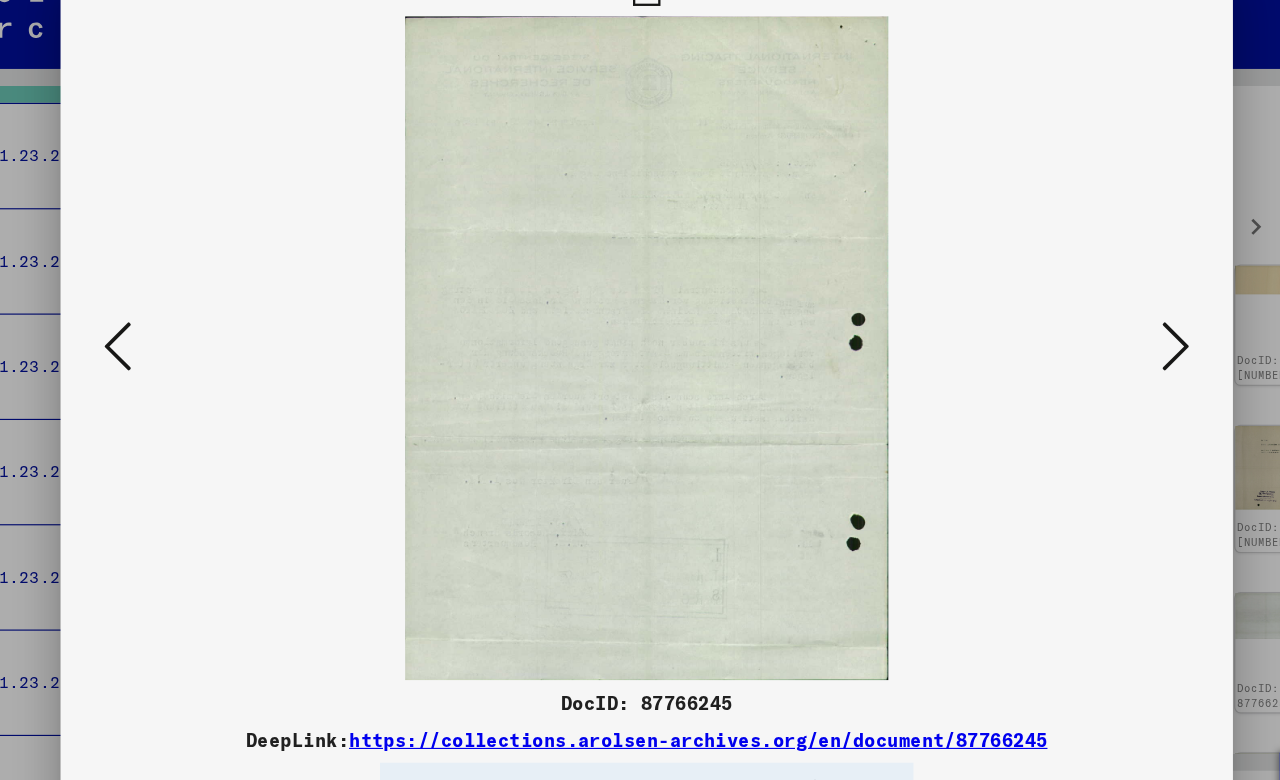 click at bounding box center [1102, 338] 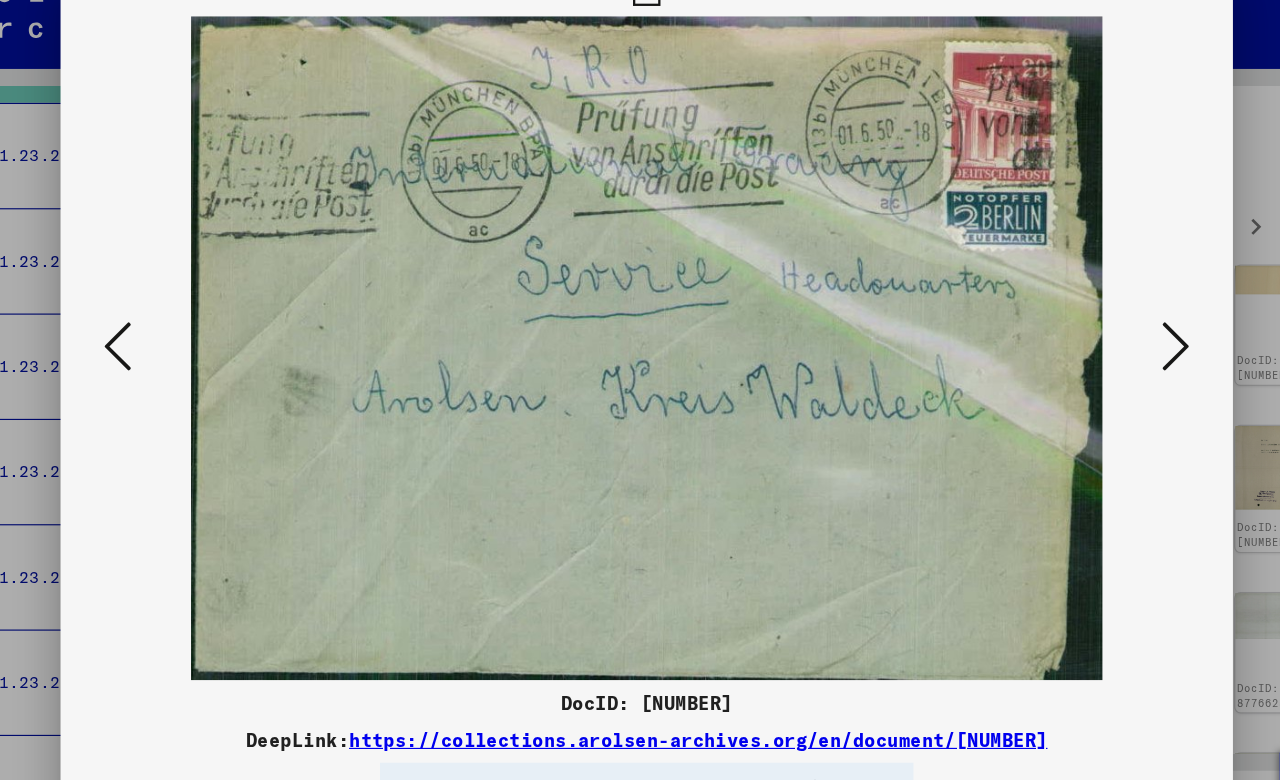 click at bounding box center (1102, 338) 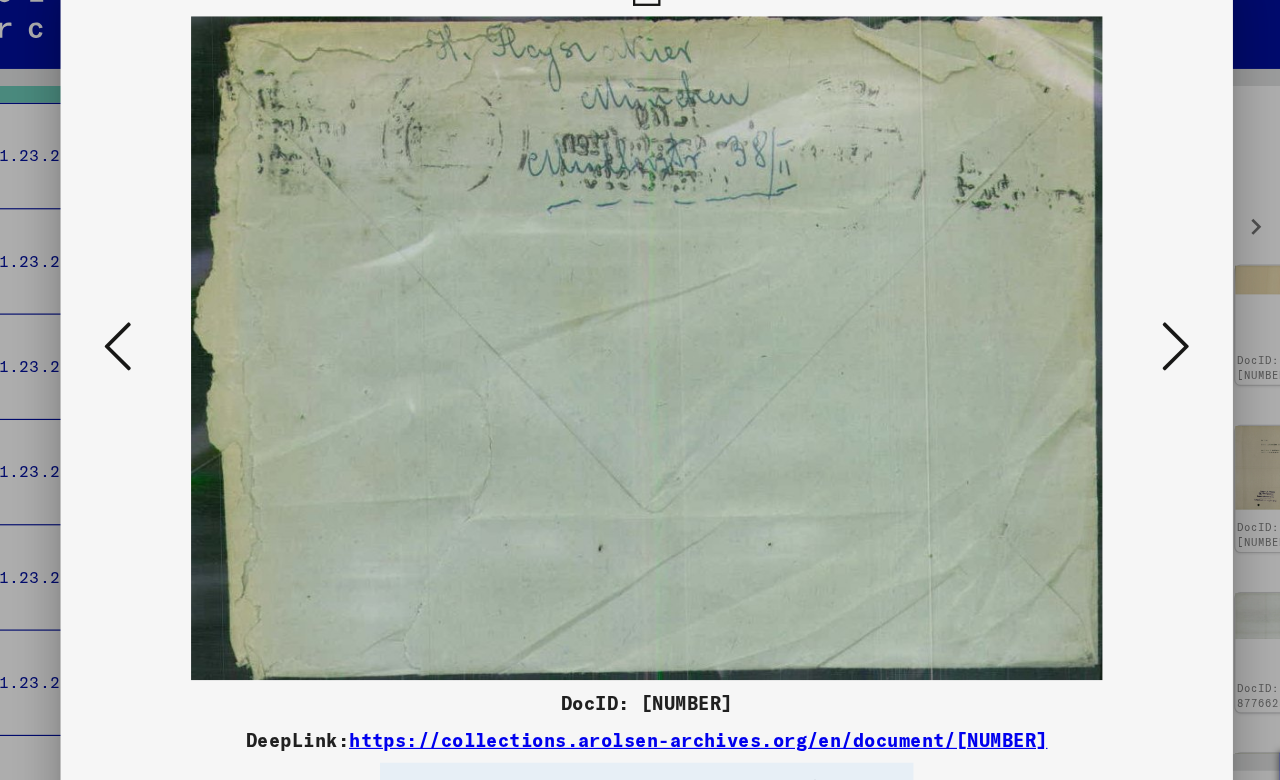 click at bounding box center [1102, 338] 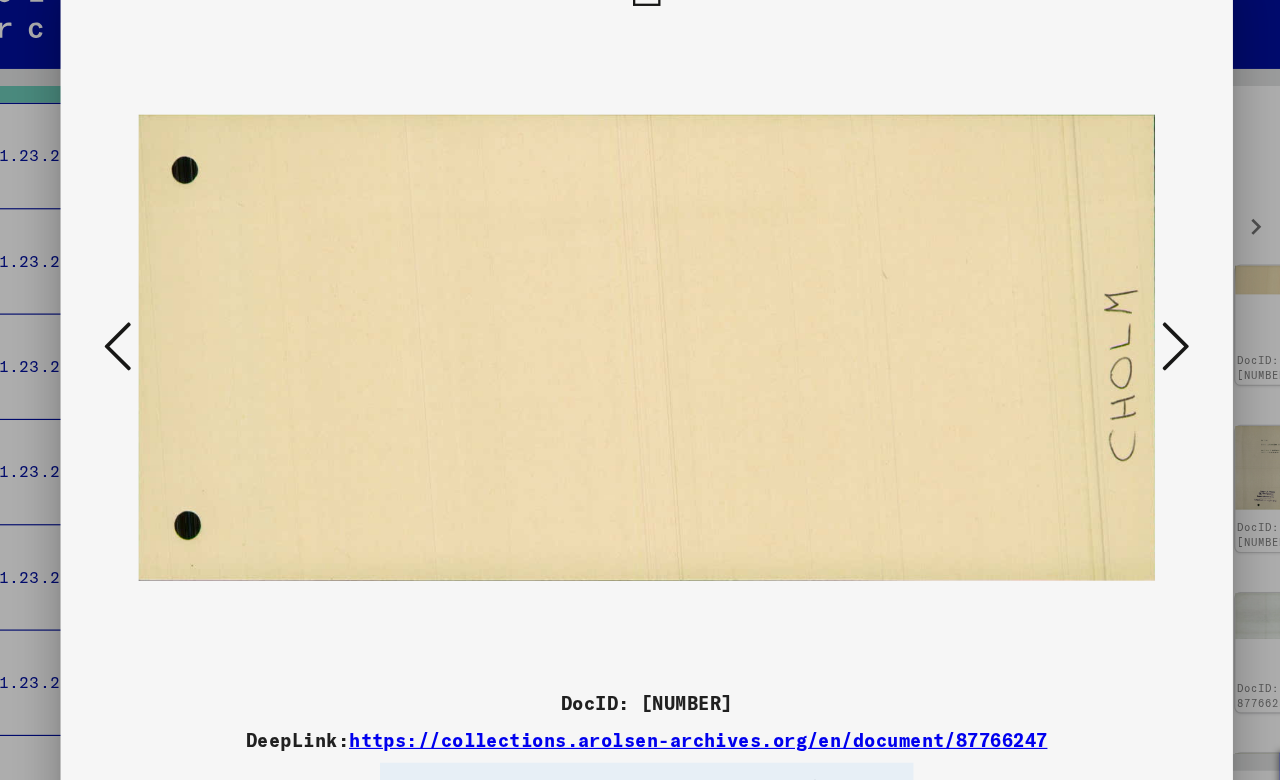 click at bounding box center (1102, 338) 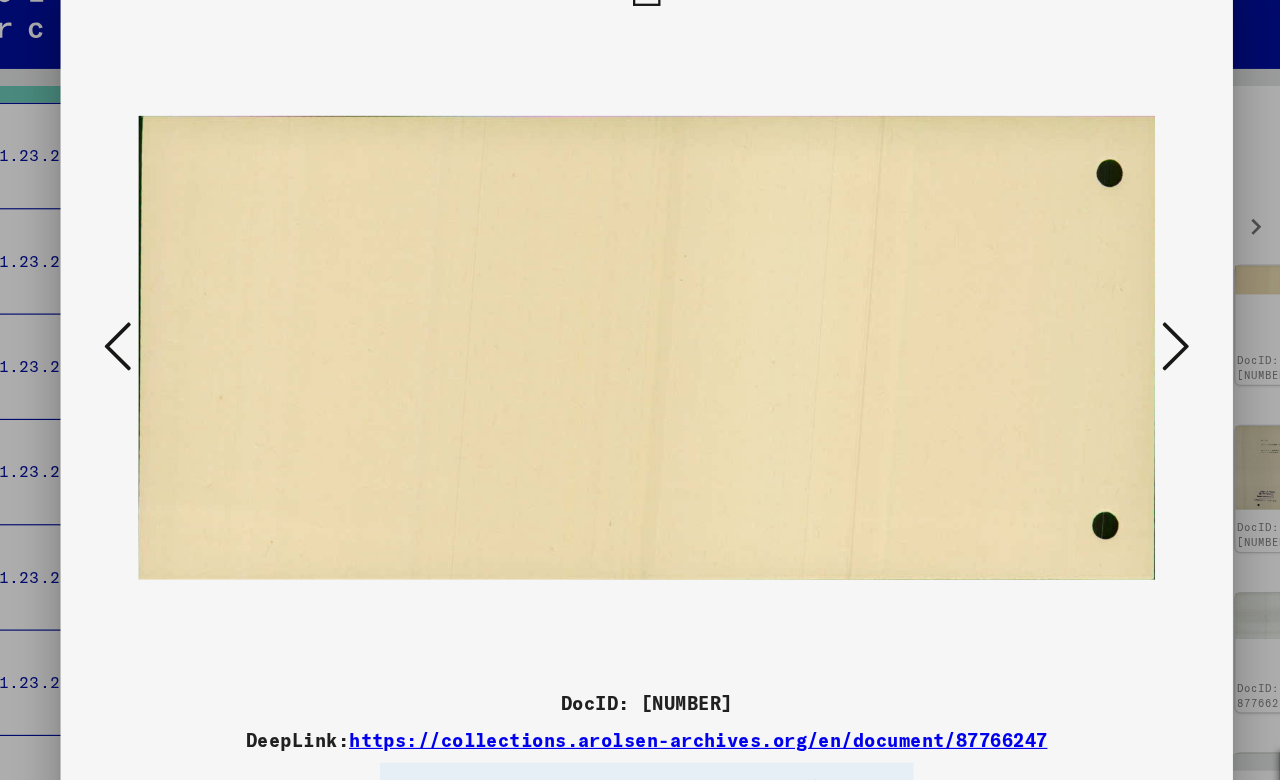 click at bounding box center [1102, 338] 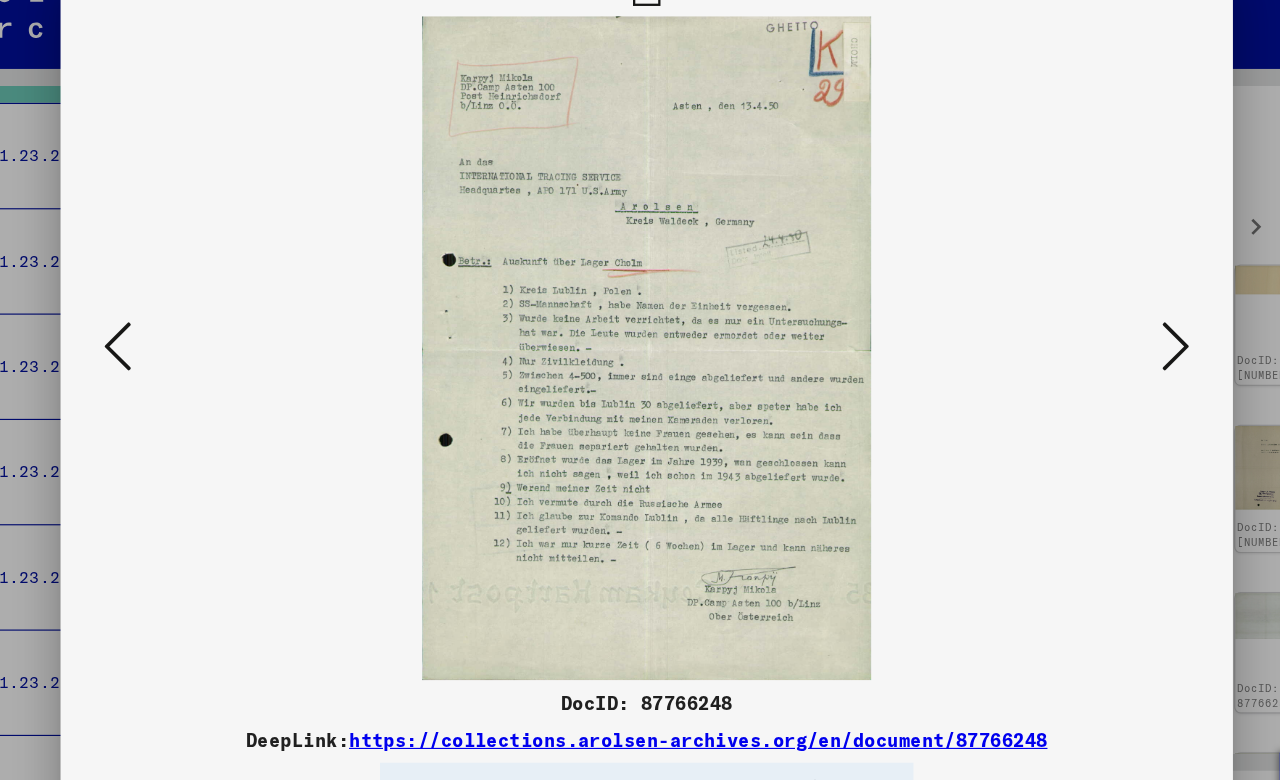 click at bounding box center (1102, 338) 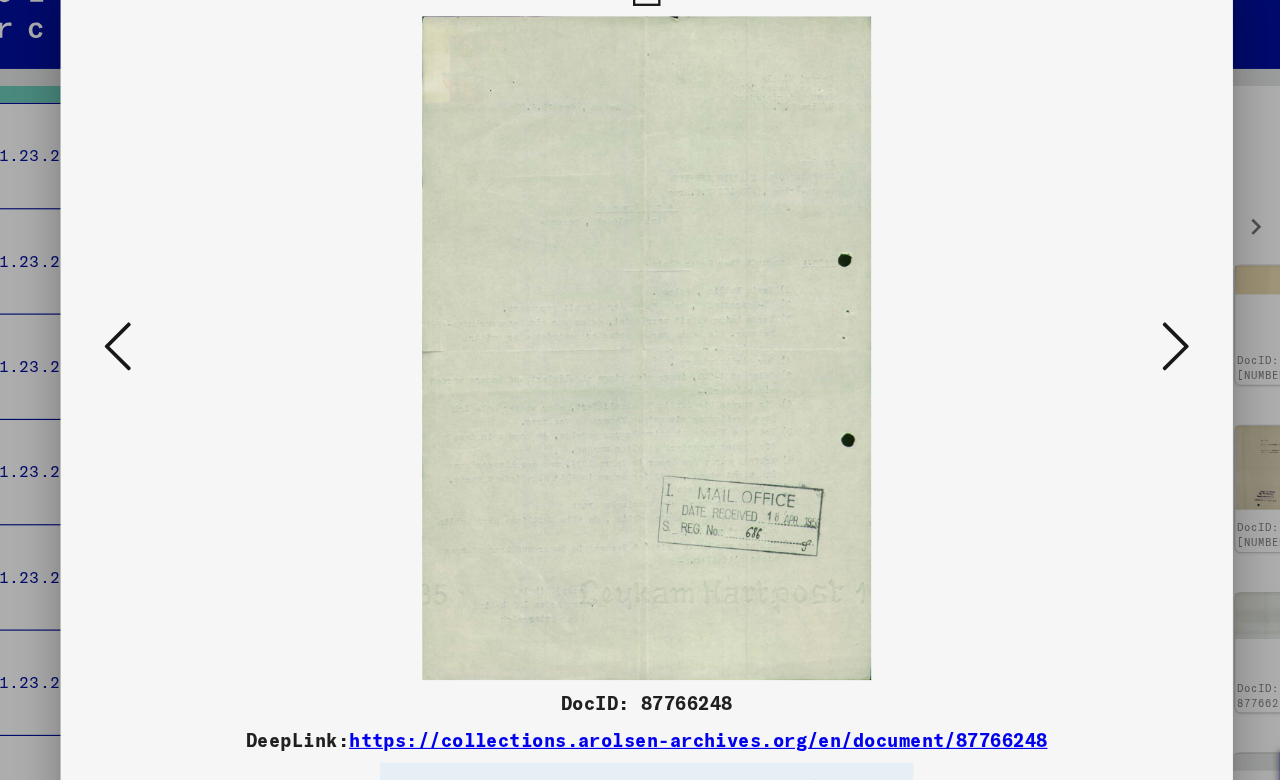 click at bounding box center (1102, 338) 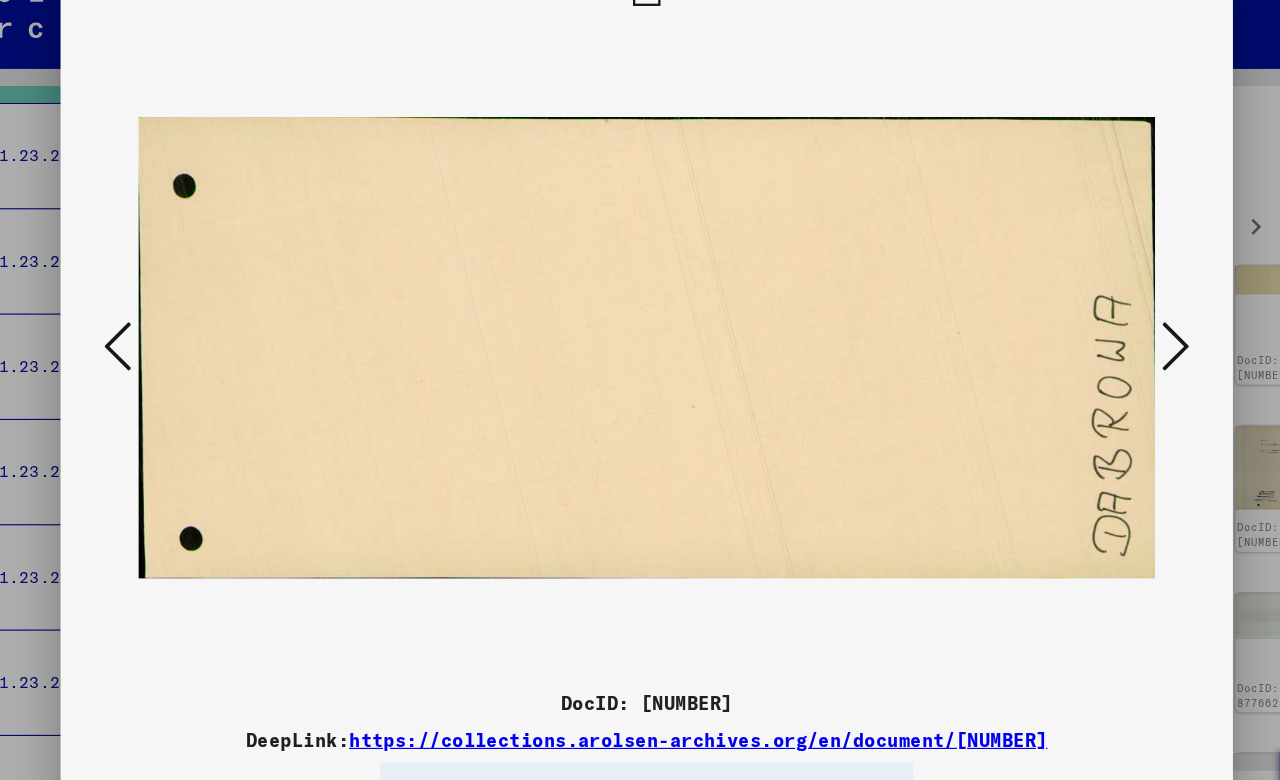click at bounding box center [1102, 338] 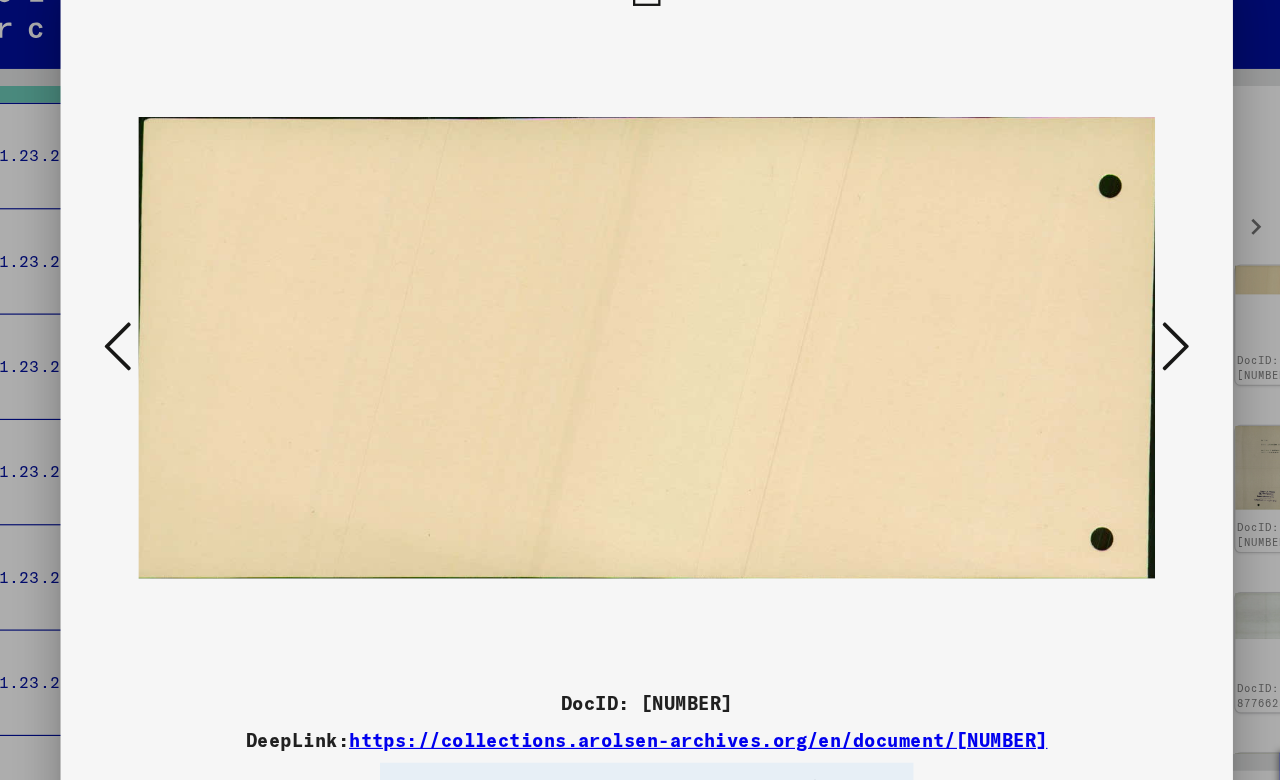 click at bounding box center [1102, 338] 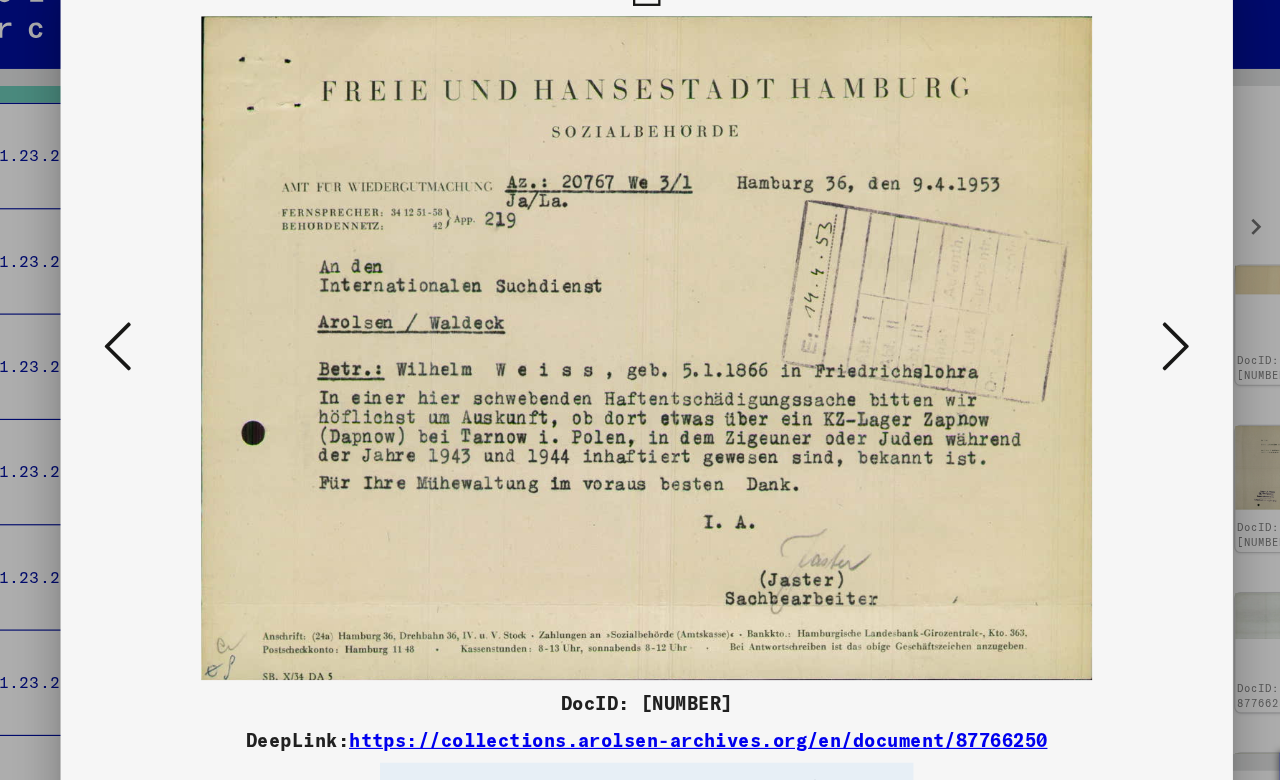click at bounding box center [1102, 338] 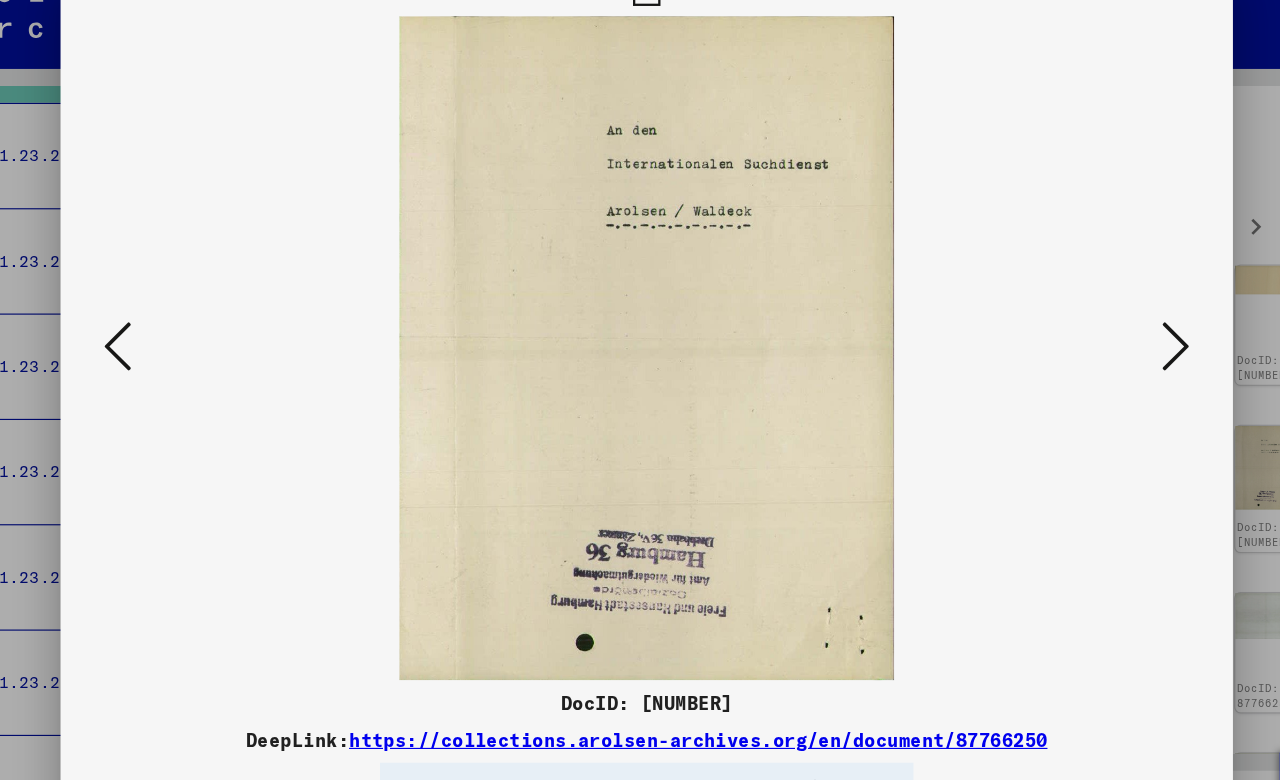 click at bounding box center (1102, 338) 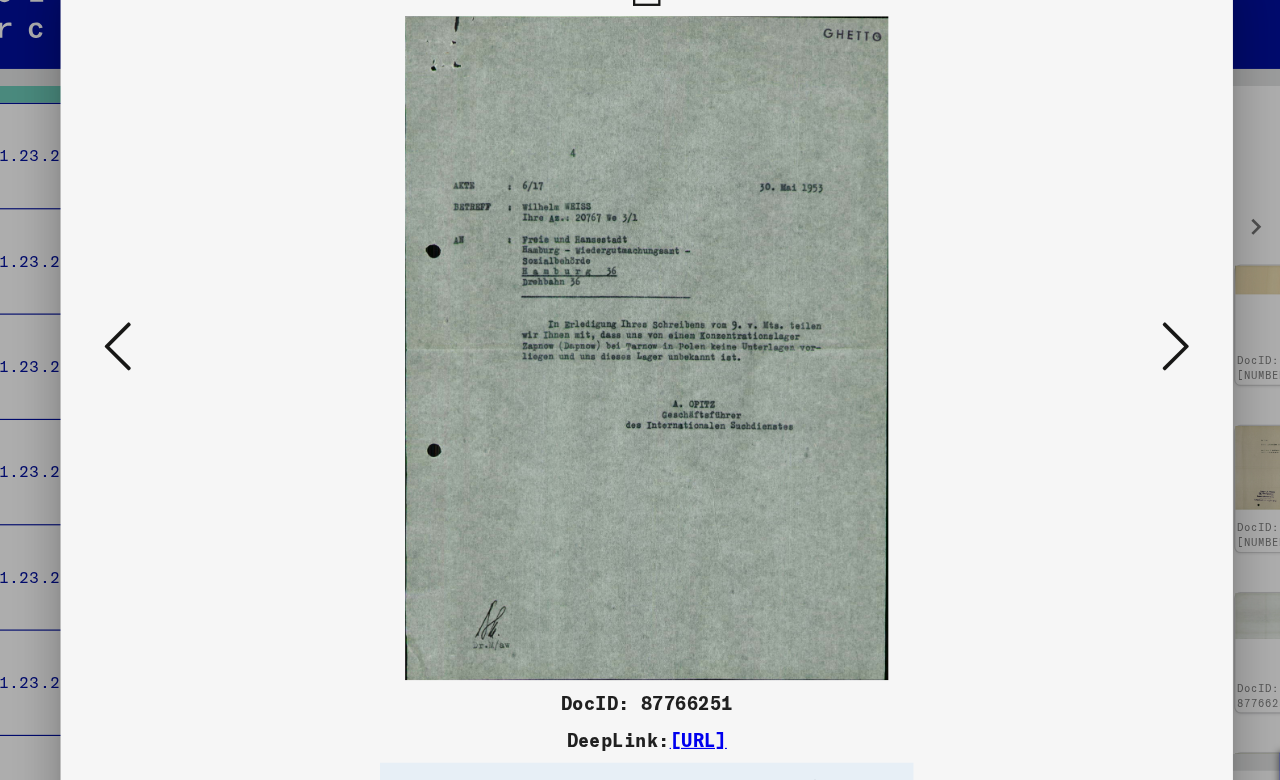 click at bounding box center [1102, 338] 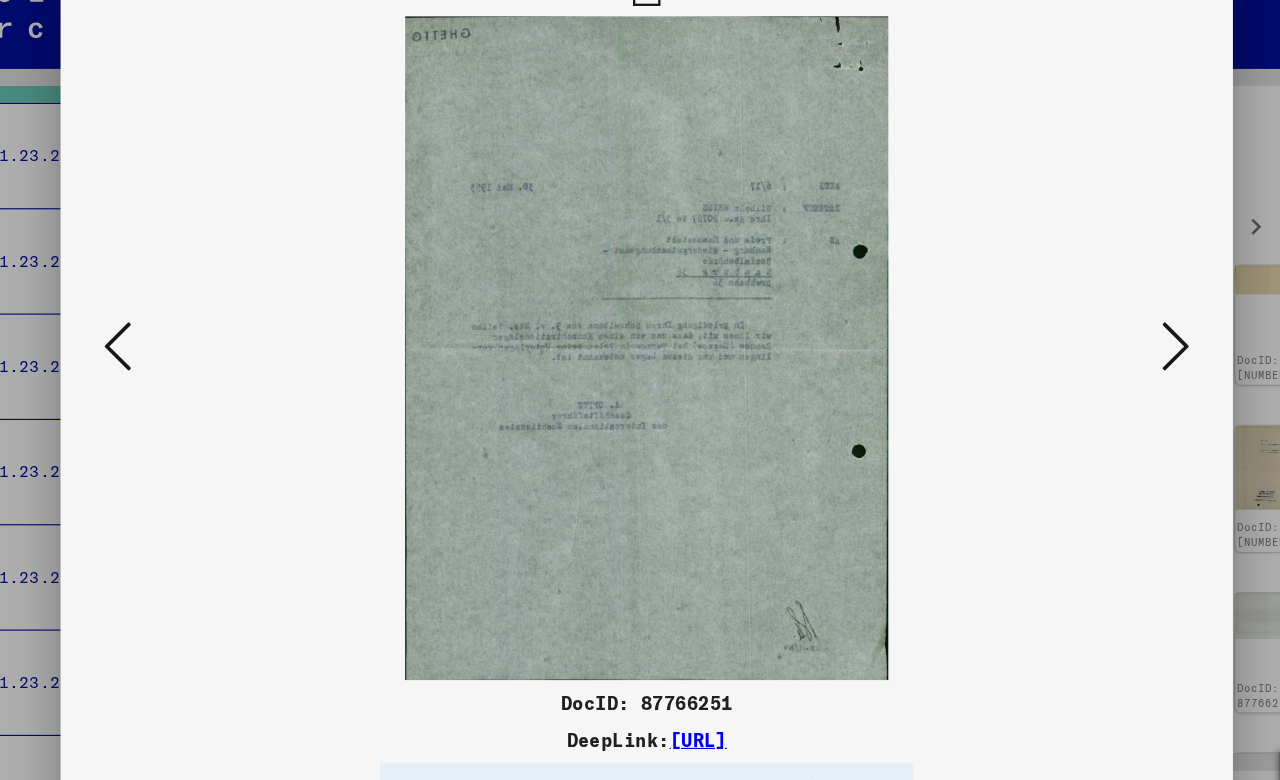 click at bounding box center [1102, 338] 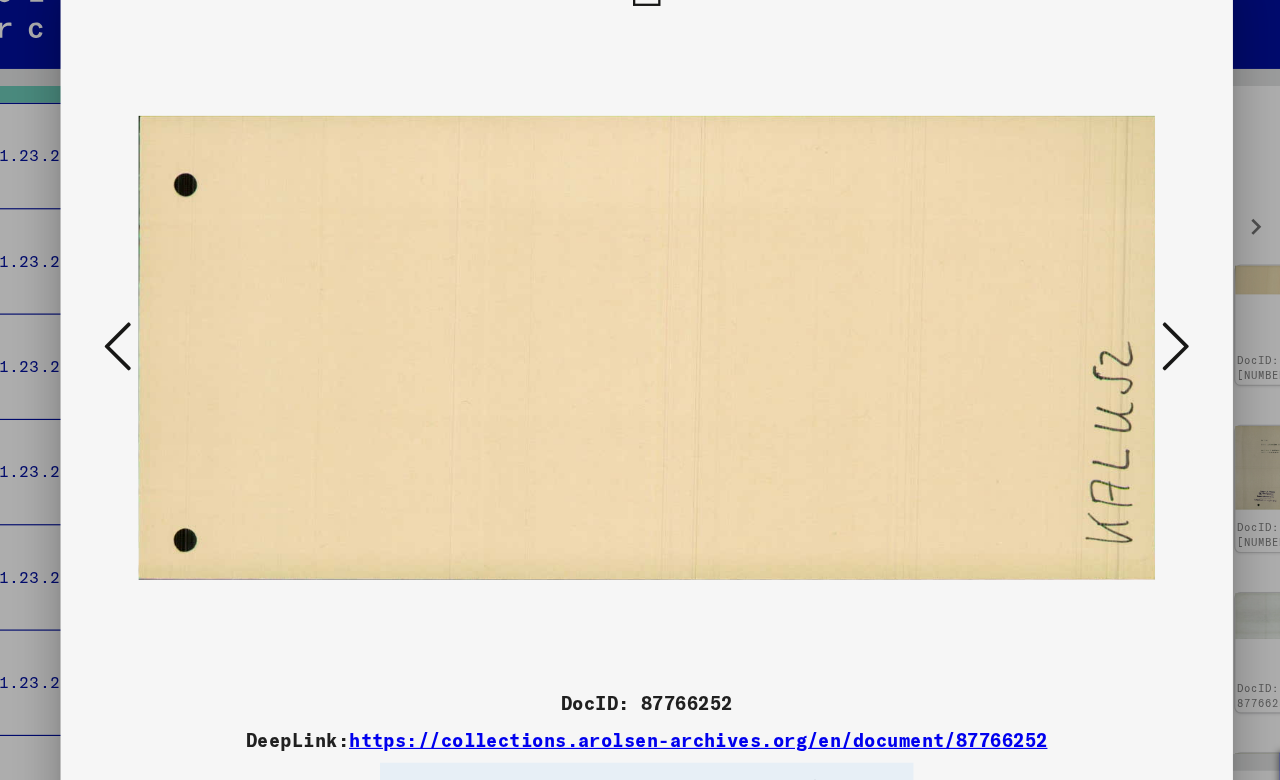 click at bounding box center (1102, 338) 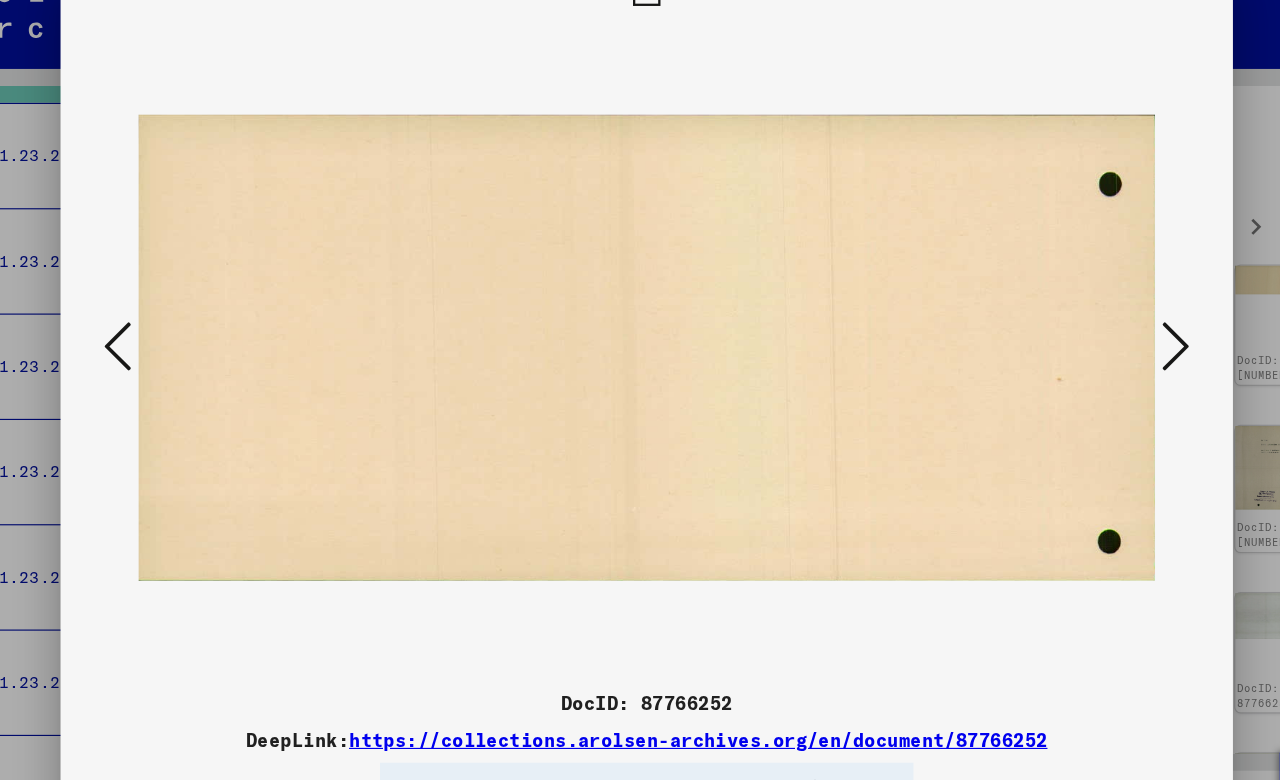 click at bounding box center (1102, 338) 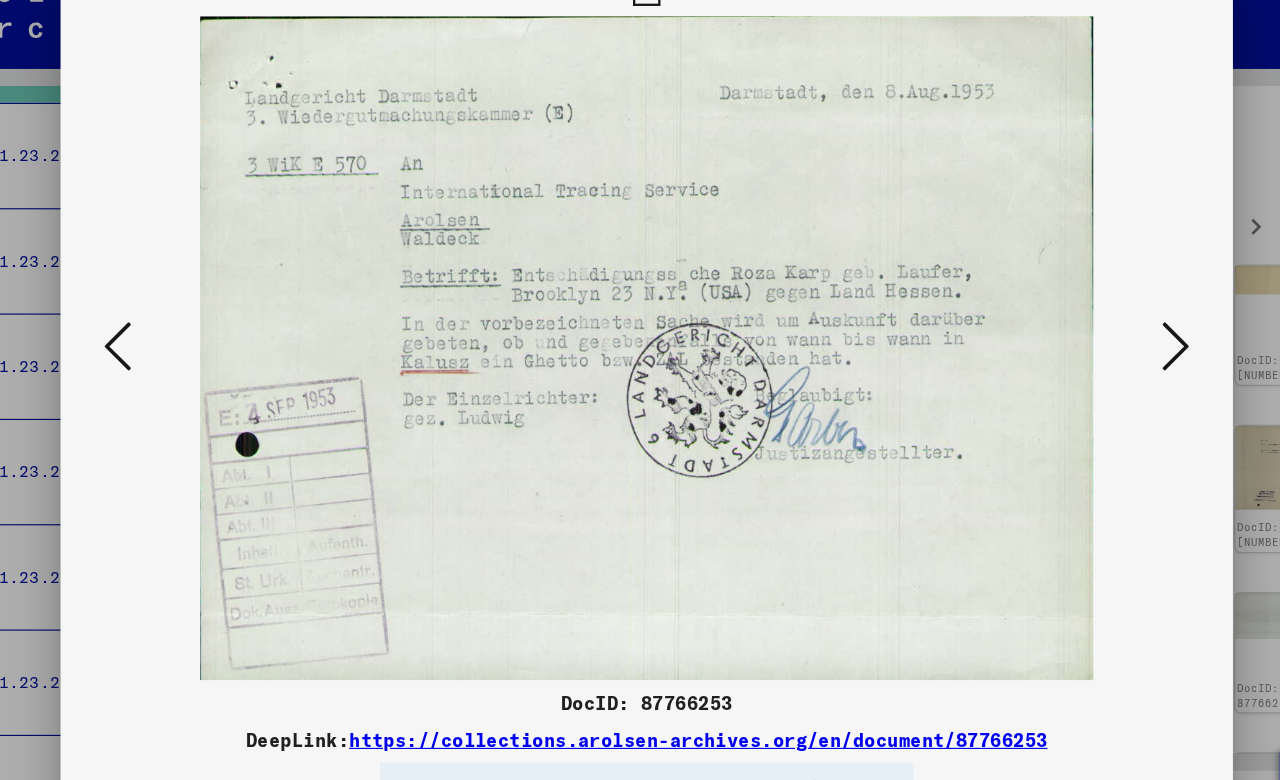 click at bounding box center (1102, 338) 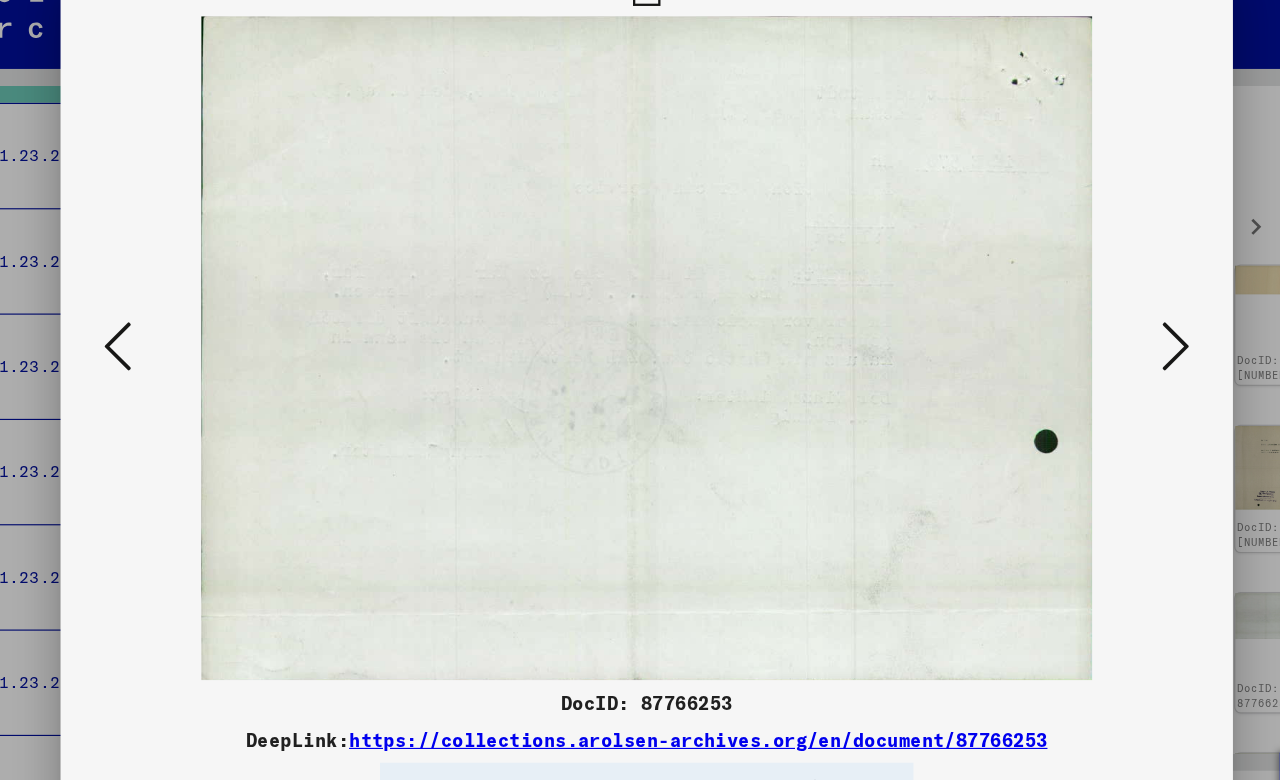 click at bounding box center [1102, 338] 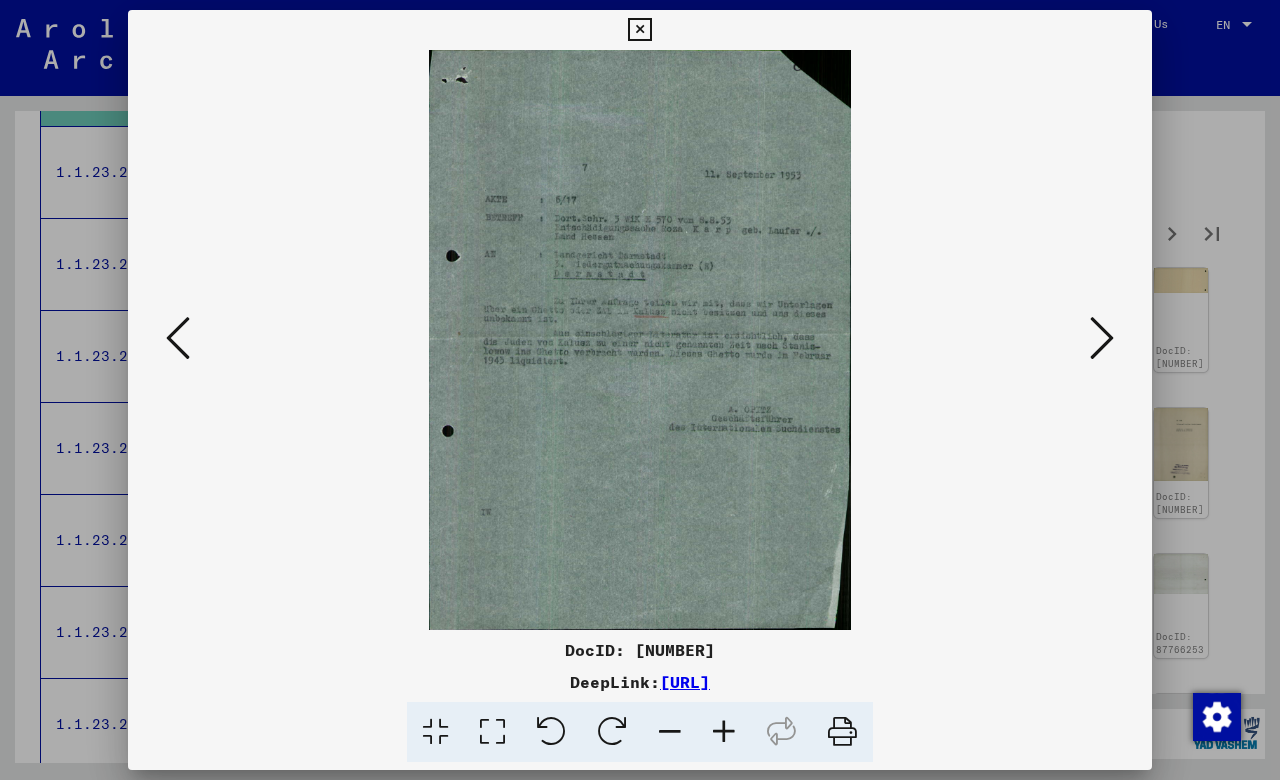 click at bounding box center [639, 30] 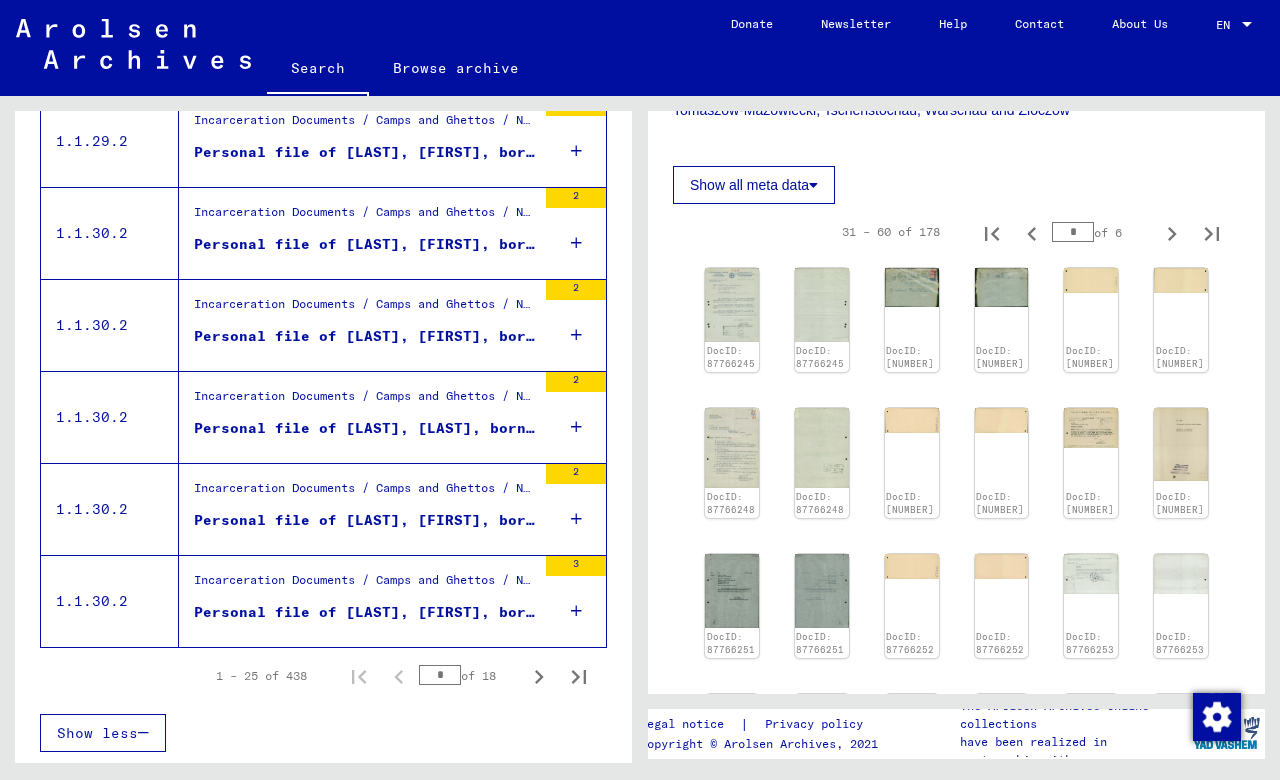scroll, scrollTop: 2214, scrollLeft: 0, axis: vertical 